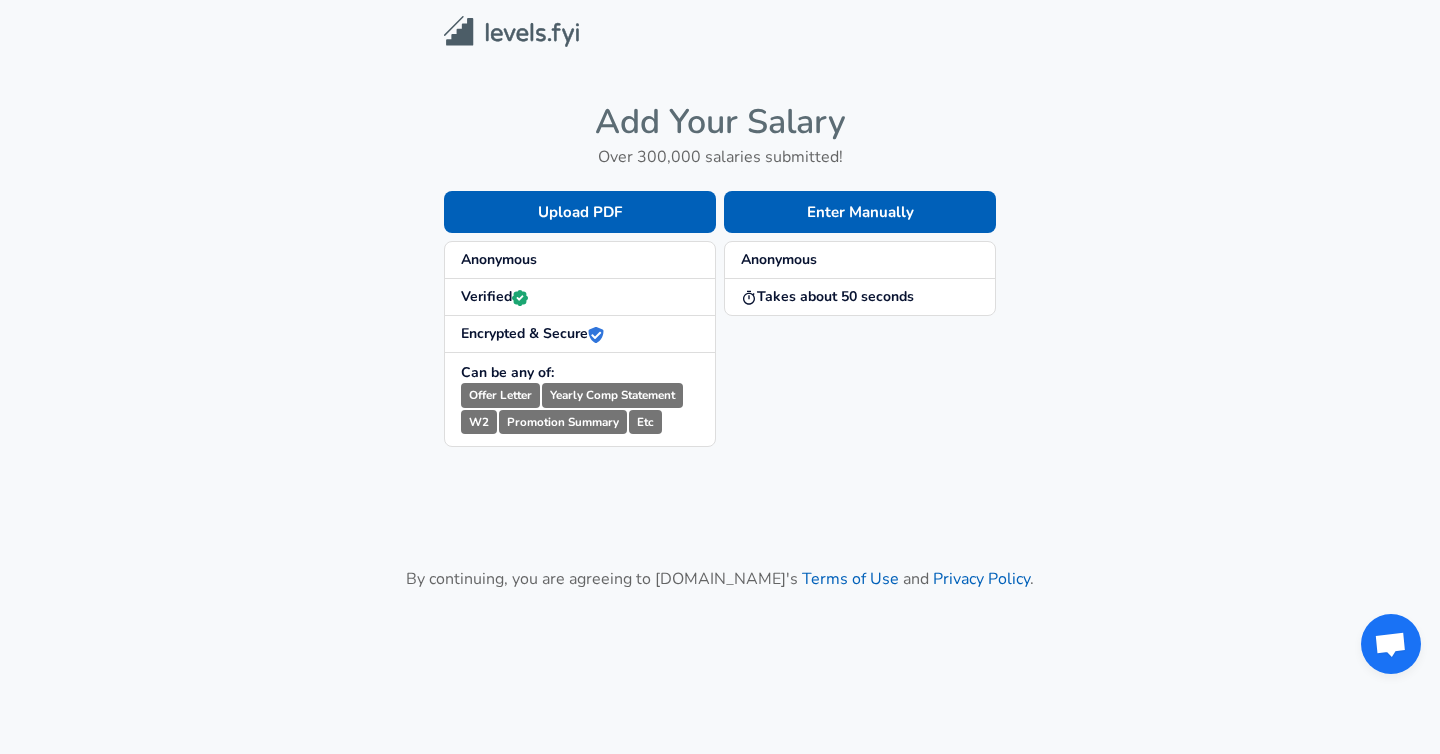scroll, scrollTop: 0, scrollLeft: 0, axis: both 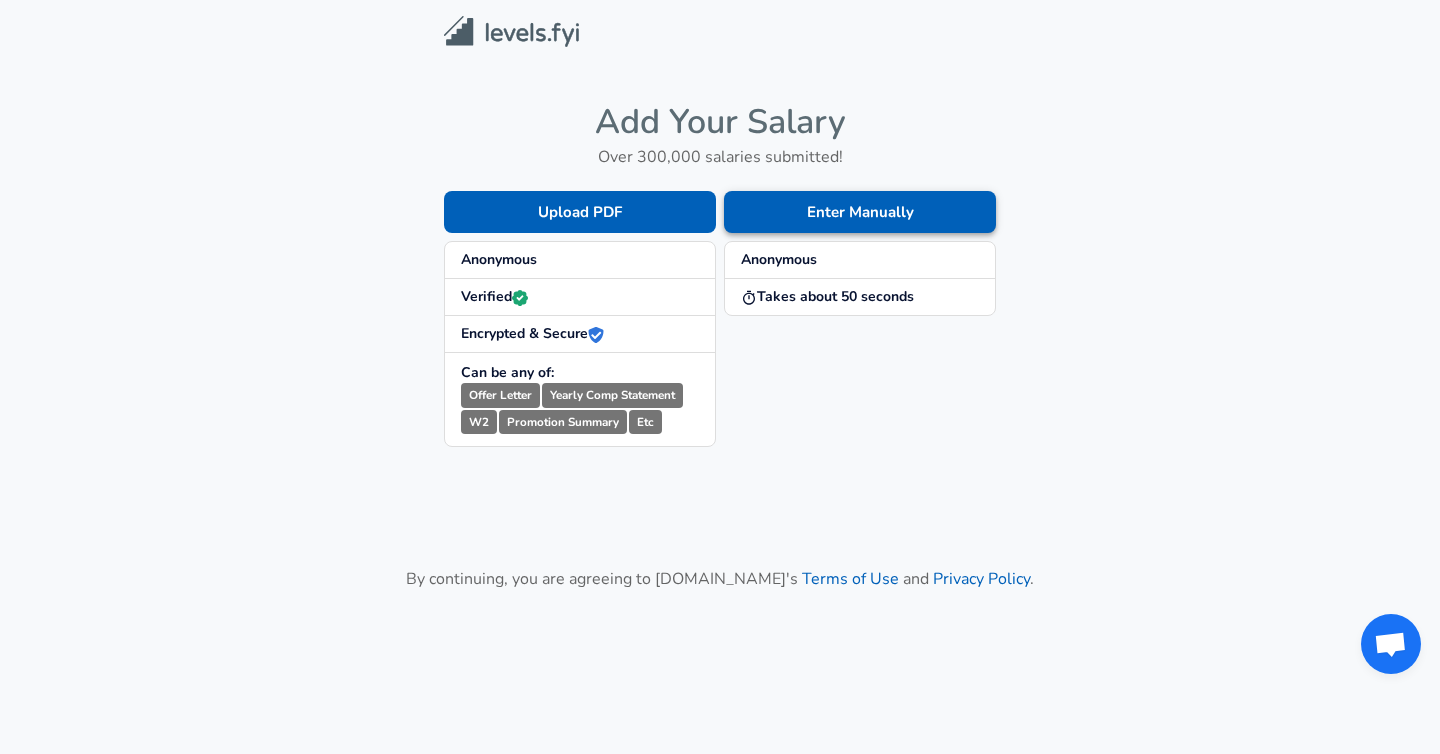 click on "Enter Manually" at bounding box center [860, 212] 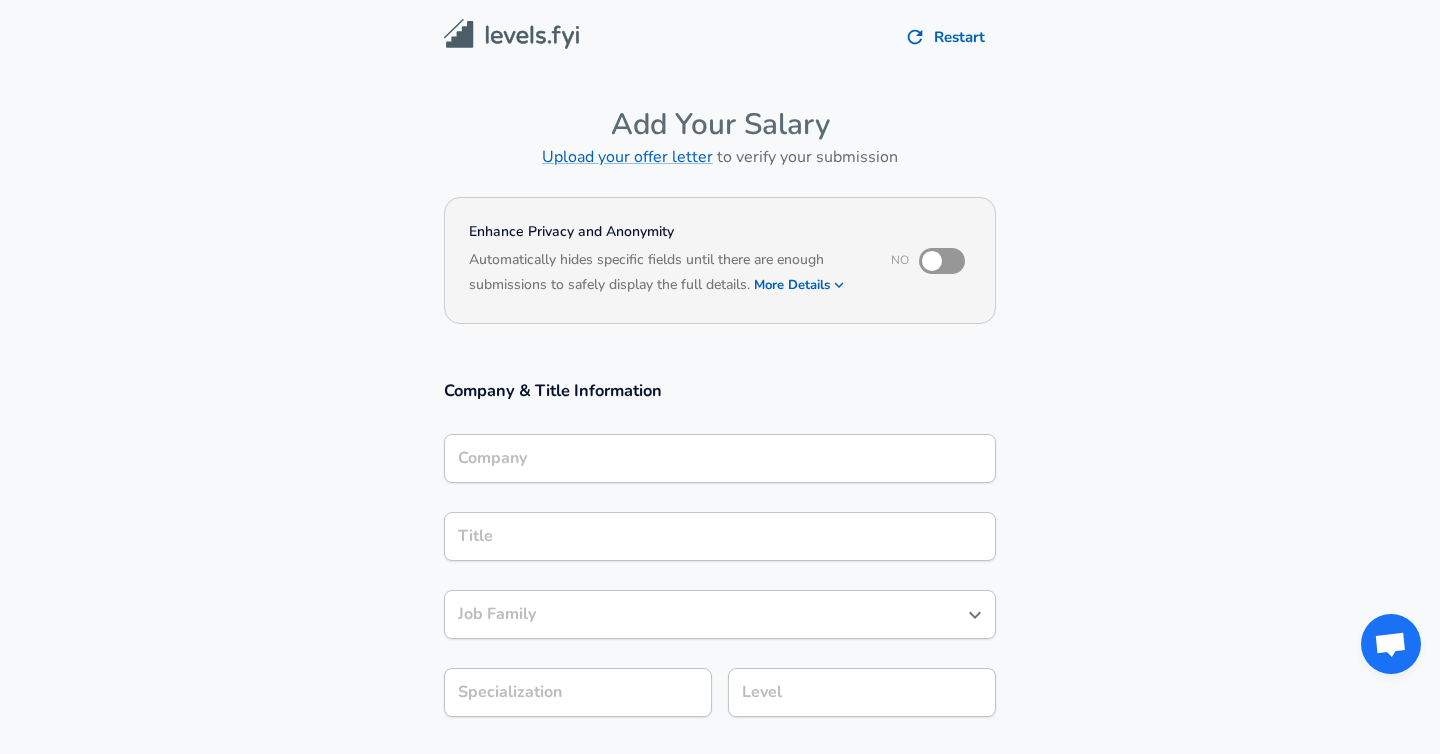 click on "Company" at bounding box center (720, 458) 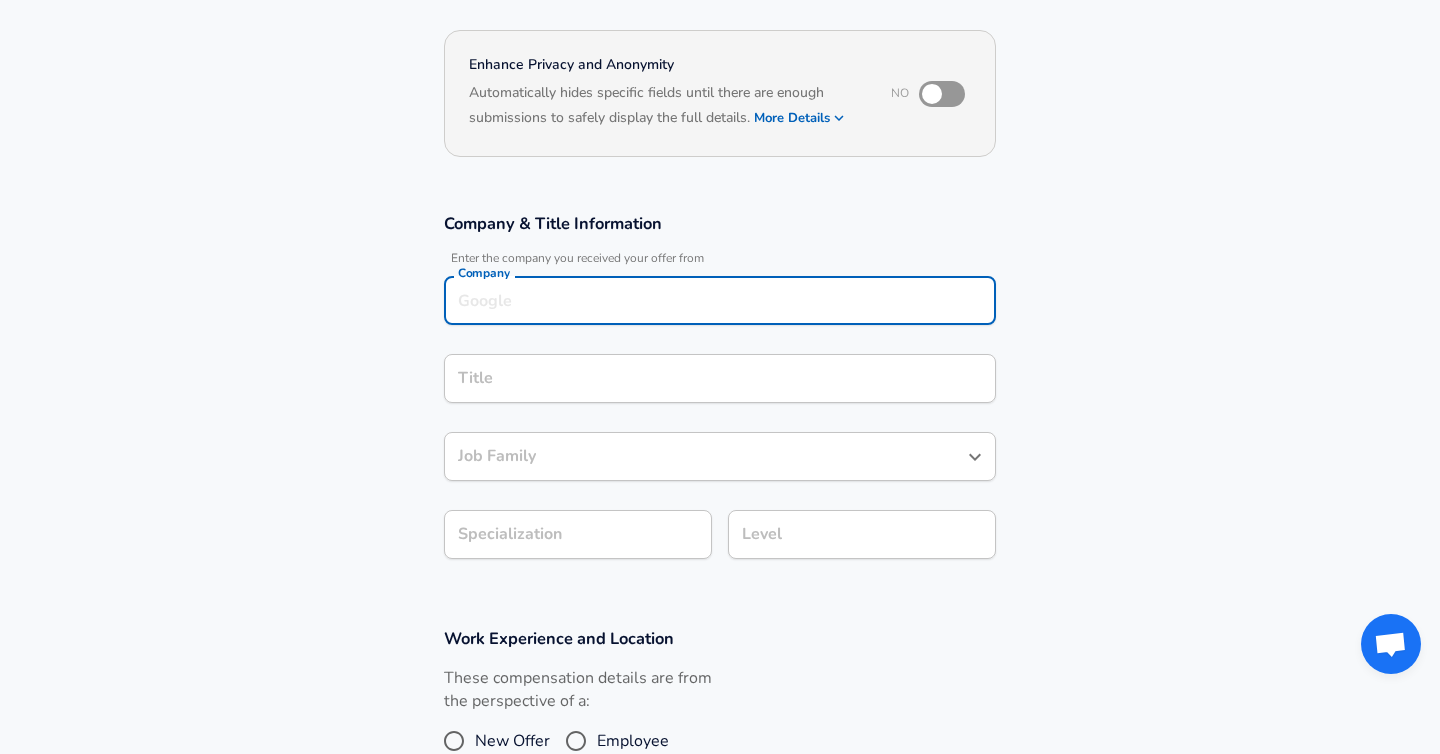 scroll, scrollTop: 190, scrollLeft: 0, axis: vertical 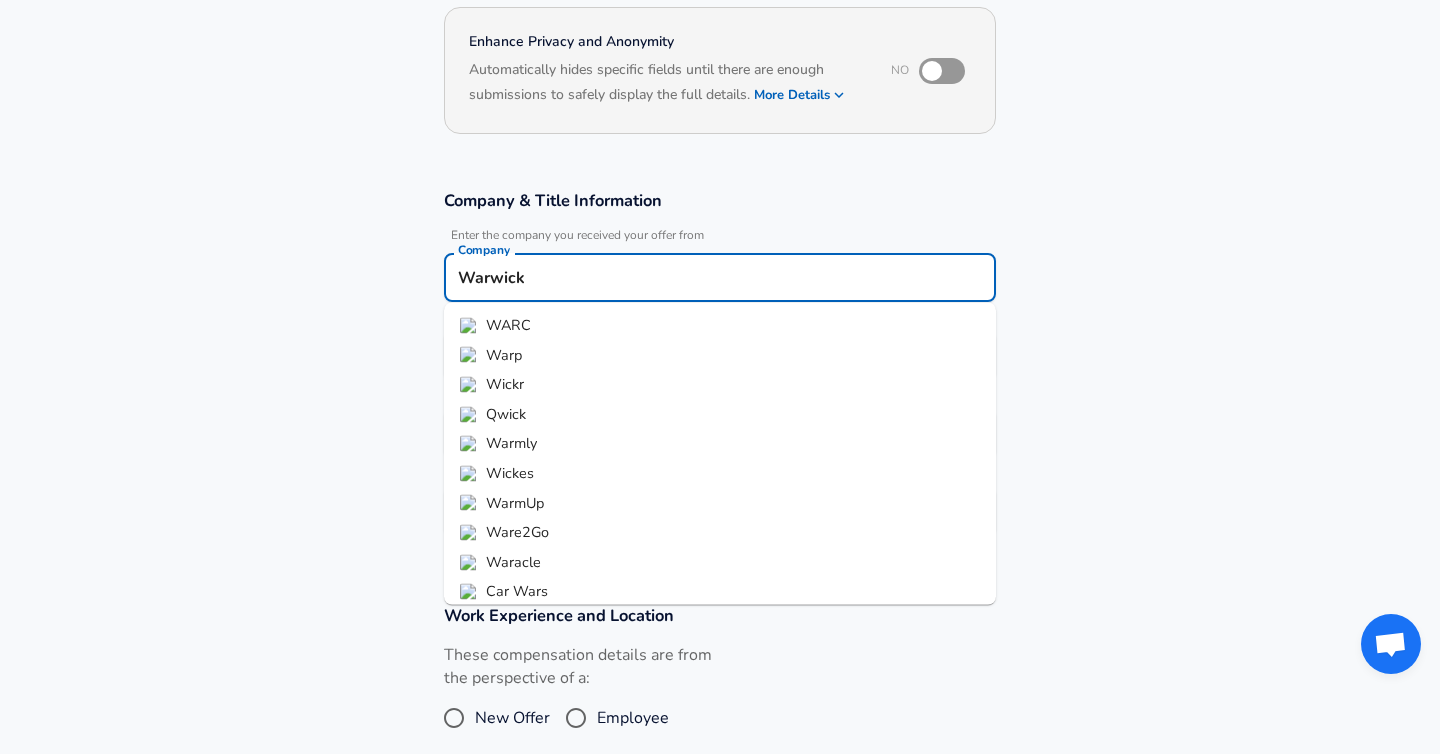 click on "Wickr" at bounding box center [720, 385] 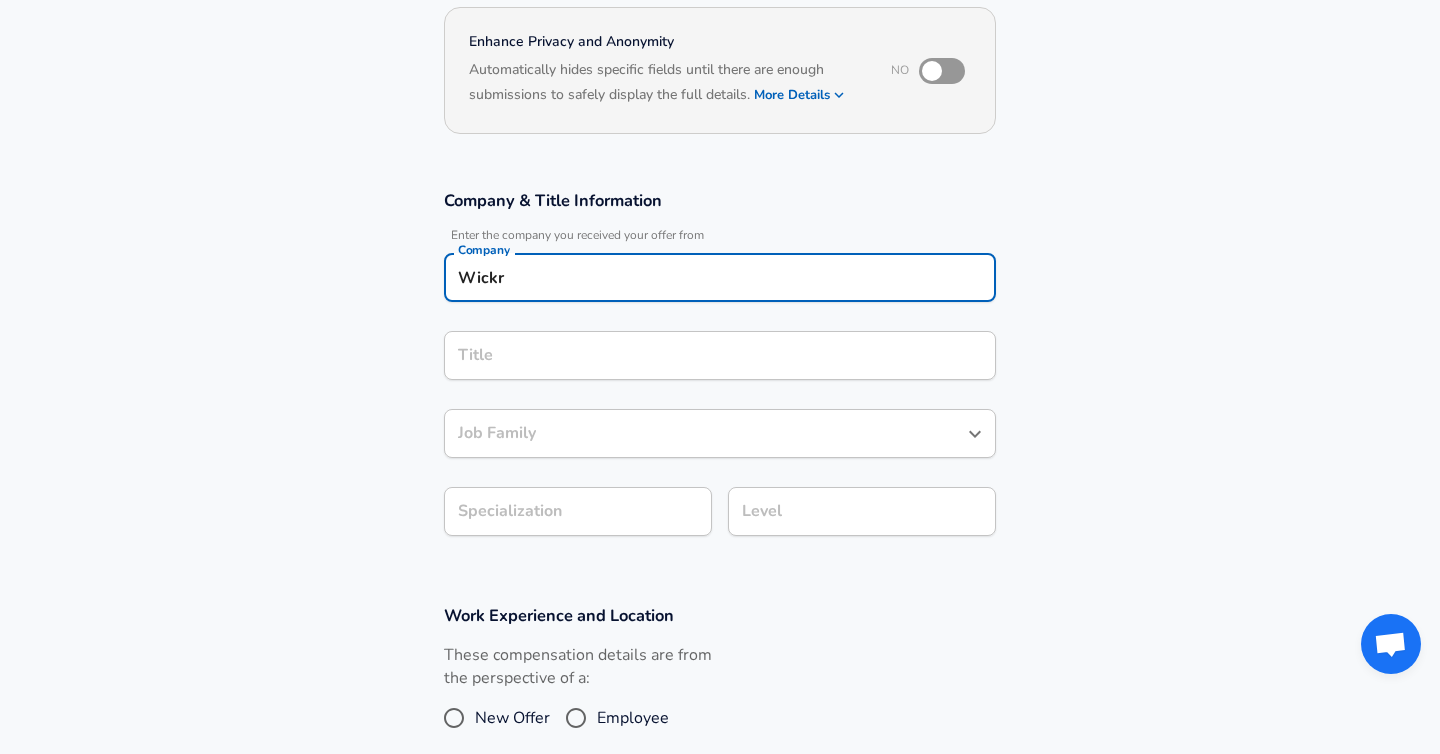 click on "Wickr" at bounding box center (720, 277) 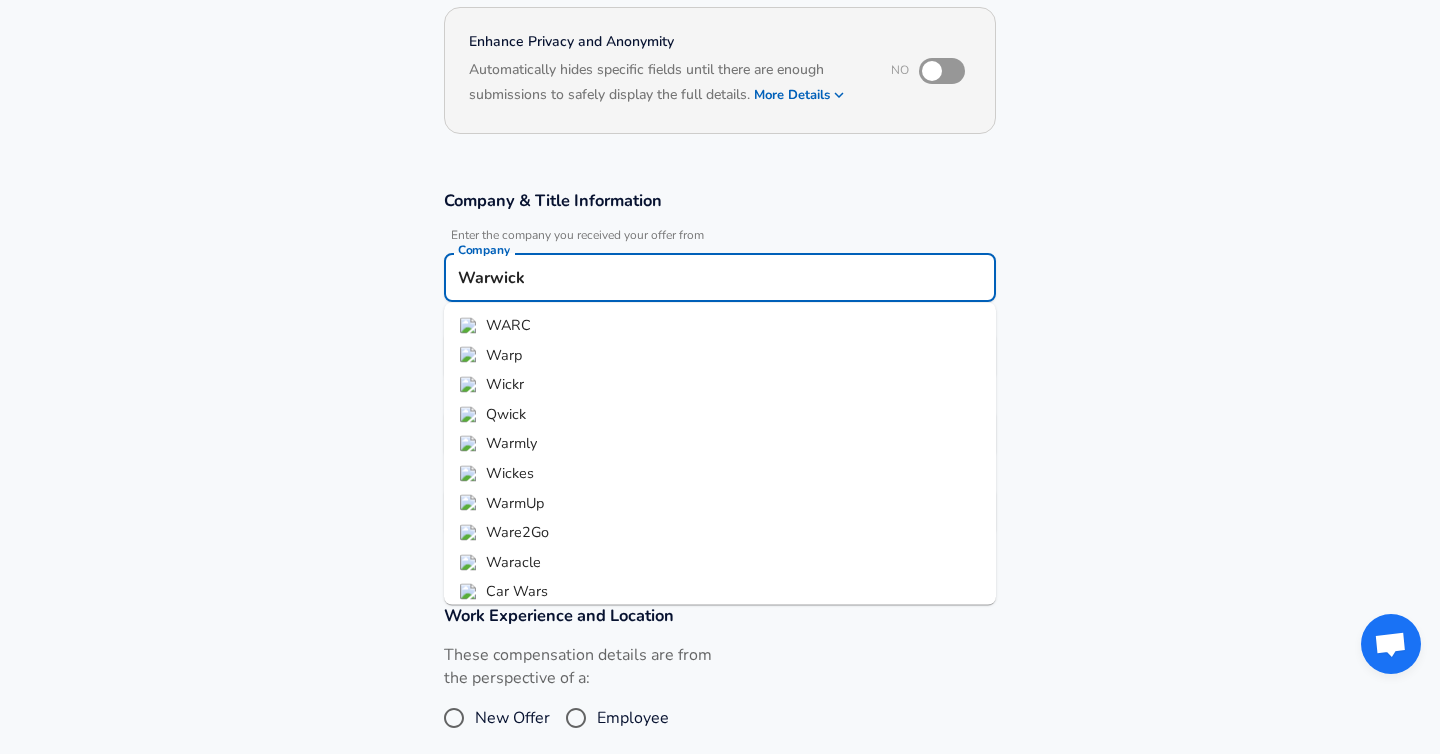 click on "Company & Title Information   Enter the company you received your offer from Company Warwick Company WARC Warp Wickr Qwick Warmly Wickes WarmUp Ware2Go Waracle Car Wars Warwick Title Title Job Family Job Family Specialization Specialization Level Level" at bounding box center (720, 373) 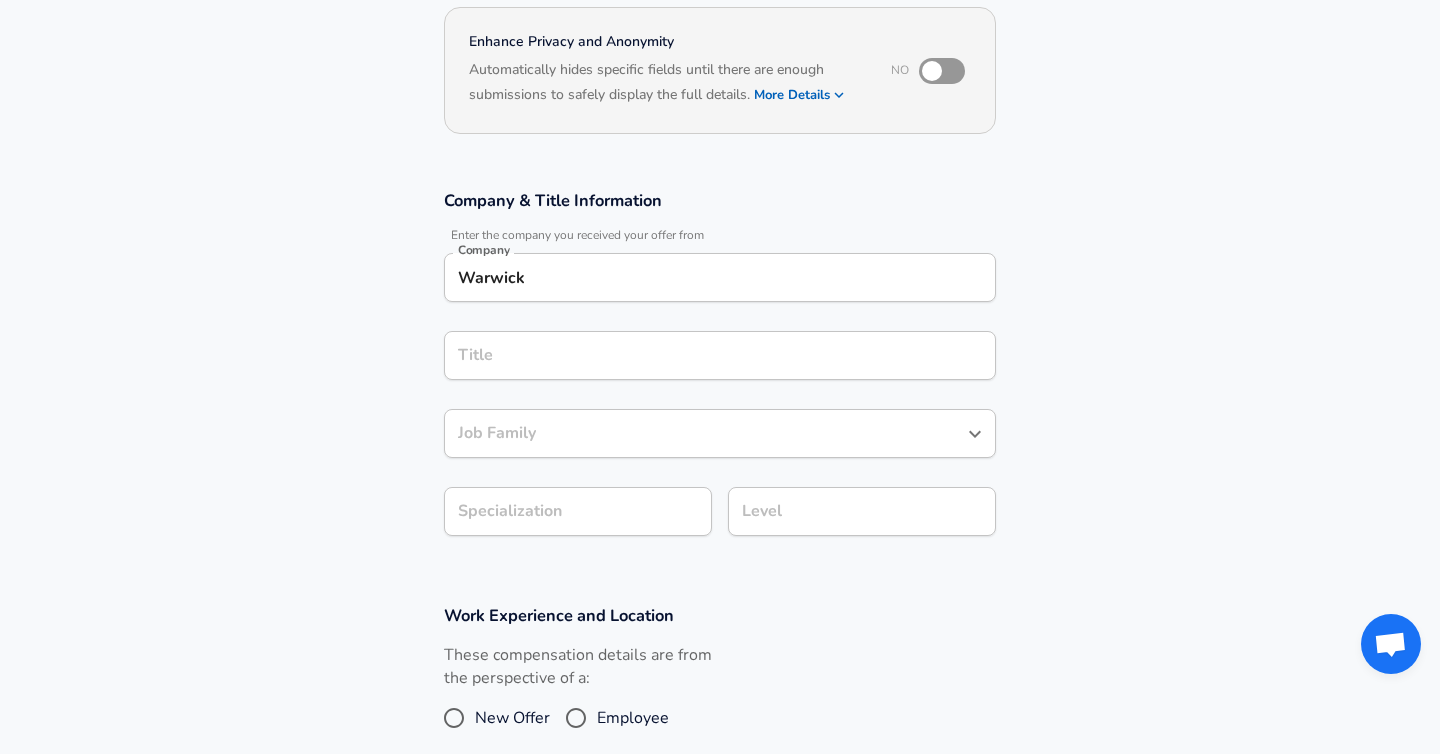 click on "Warwick" at bounding box center [720, 277] 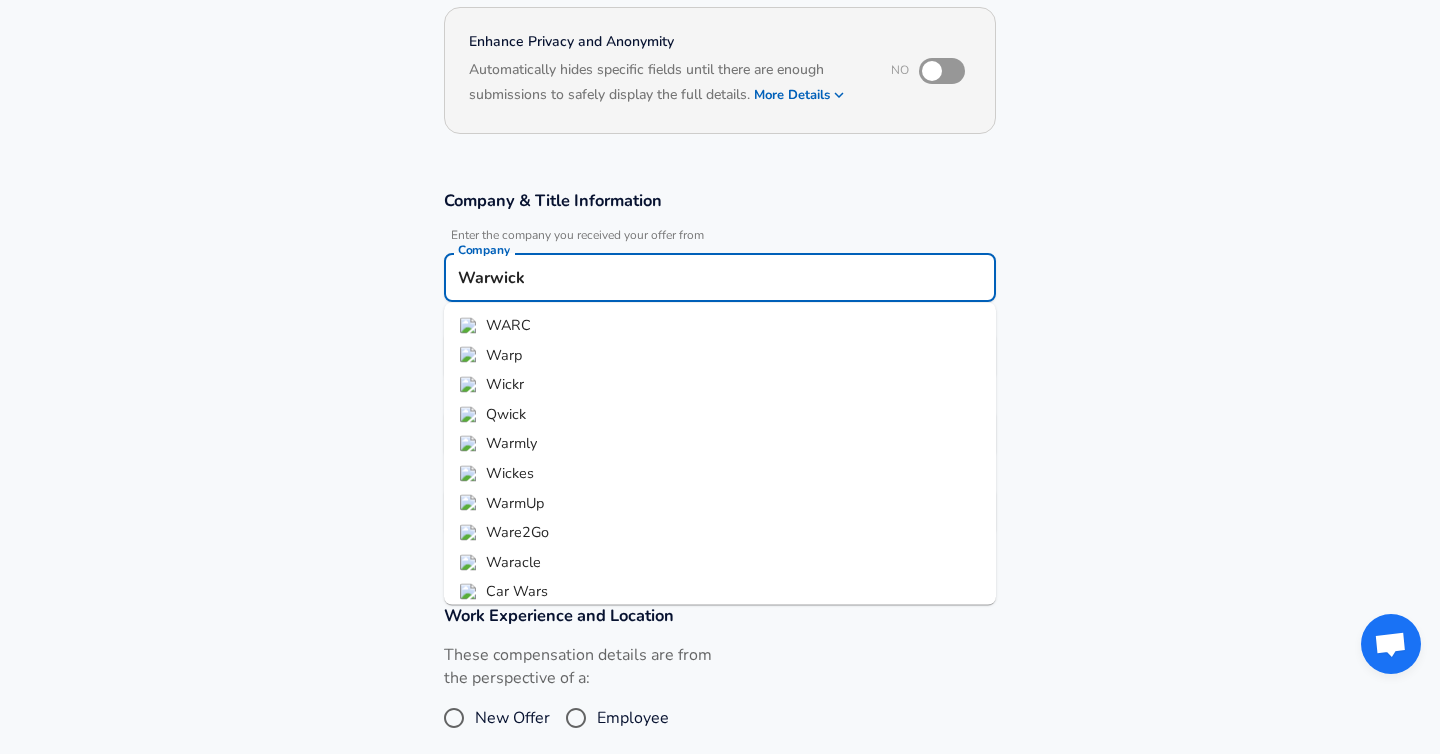 scroll, scrollTop: 32, scrollLeft: 0, axis: vertical 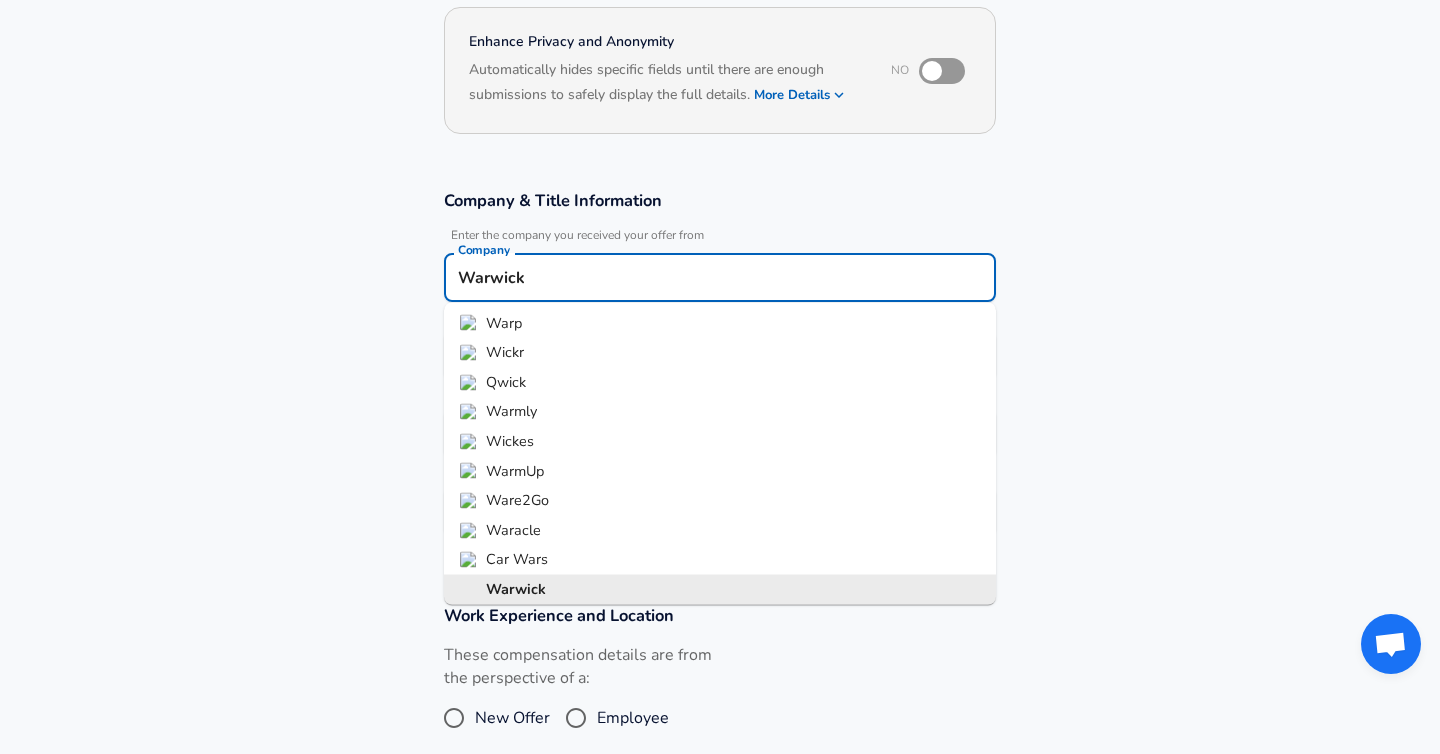 click on "Warwick" at bounding box center (720, 277) 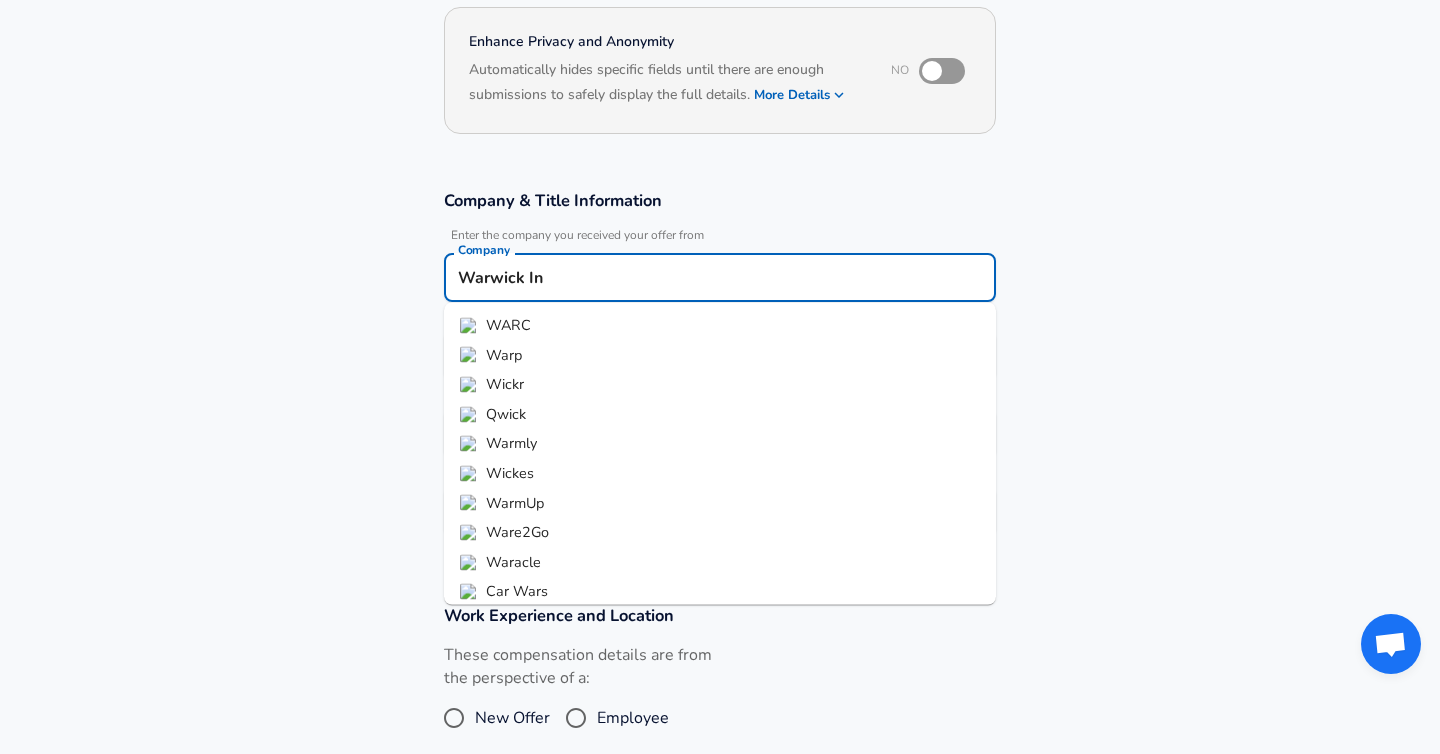 scroll, scrollTop: 0, scrollLeft: 0, axis: both 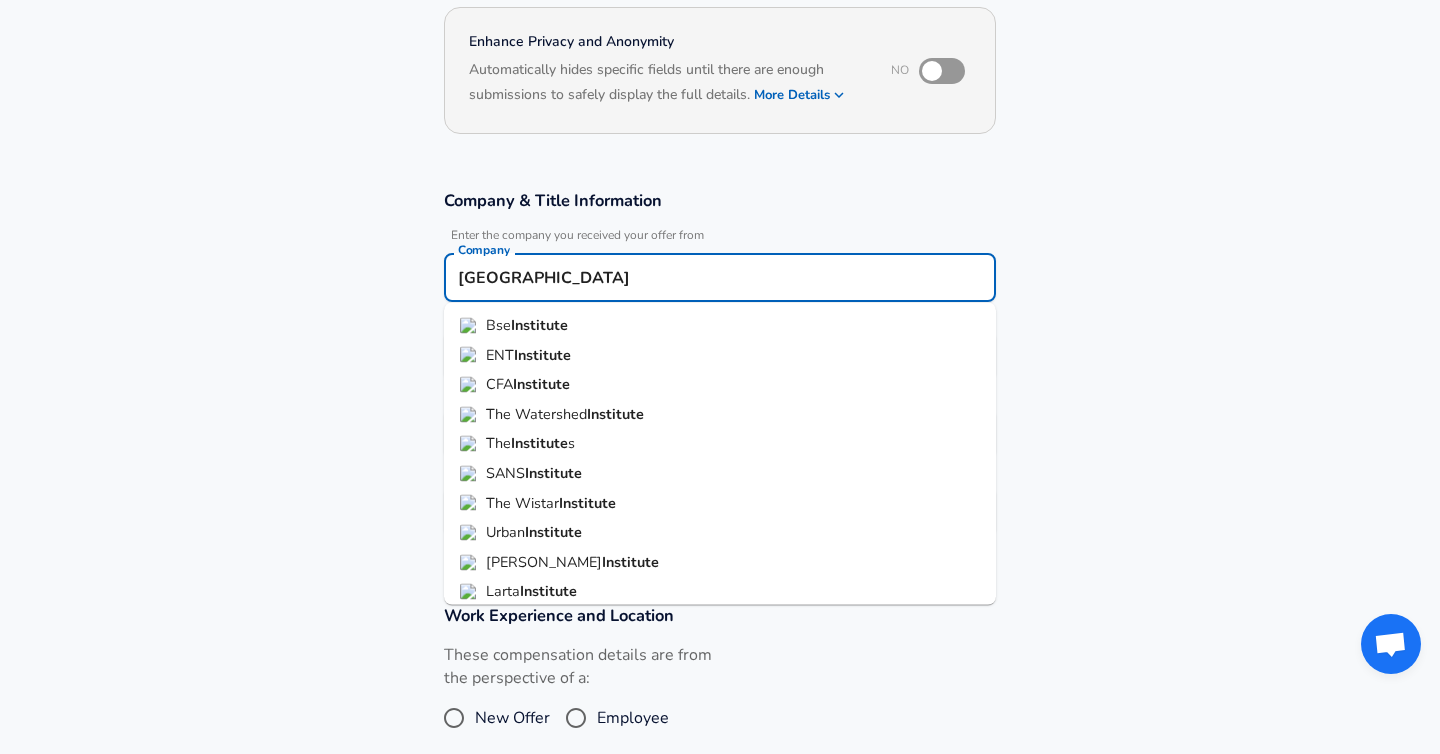 type on "[GEOGRAPHIC_DATA]" 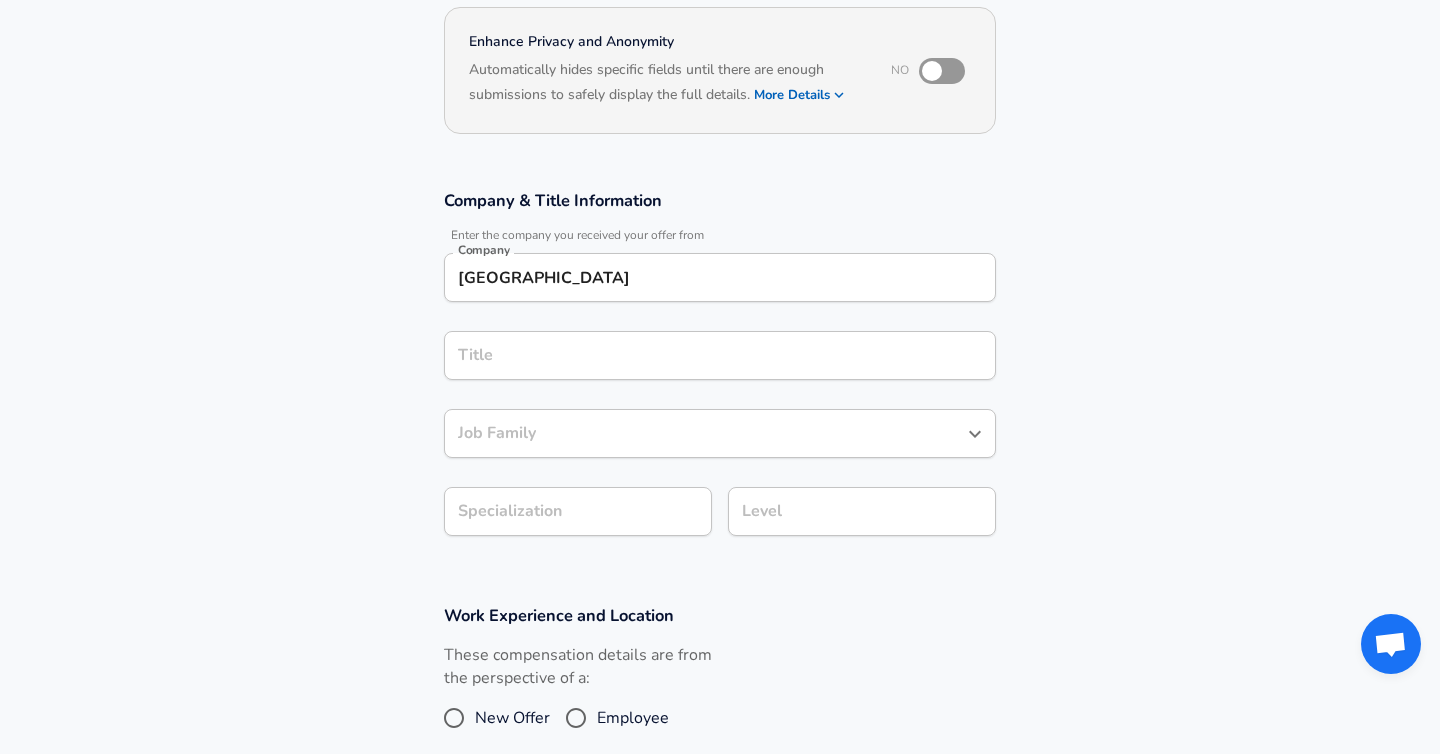 click on "Title" at bounding box center (720, 355) 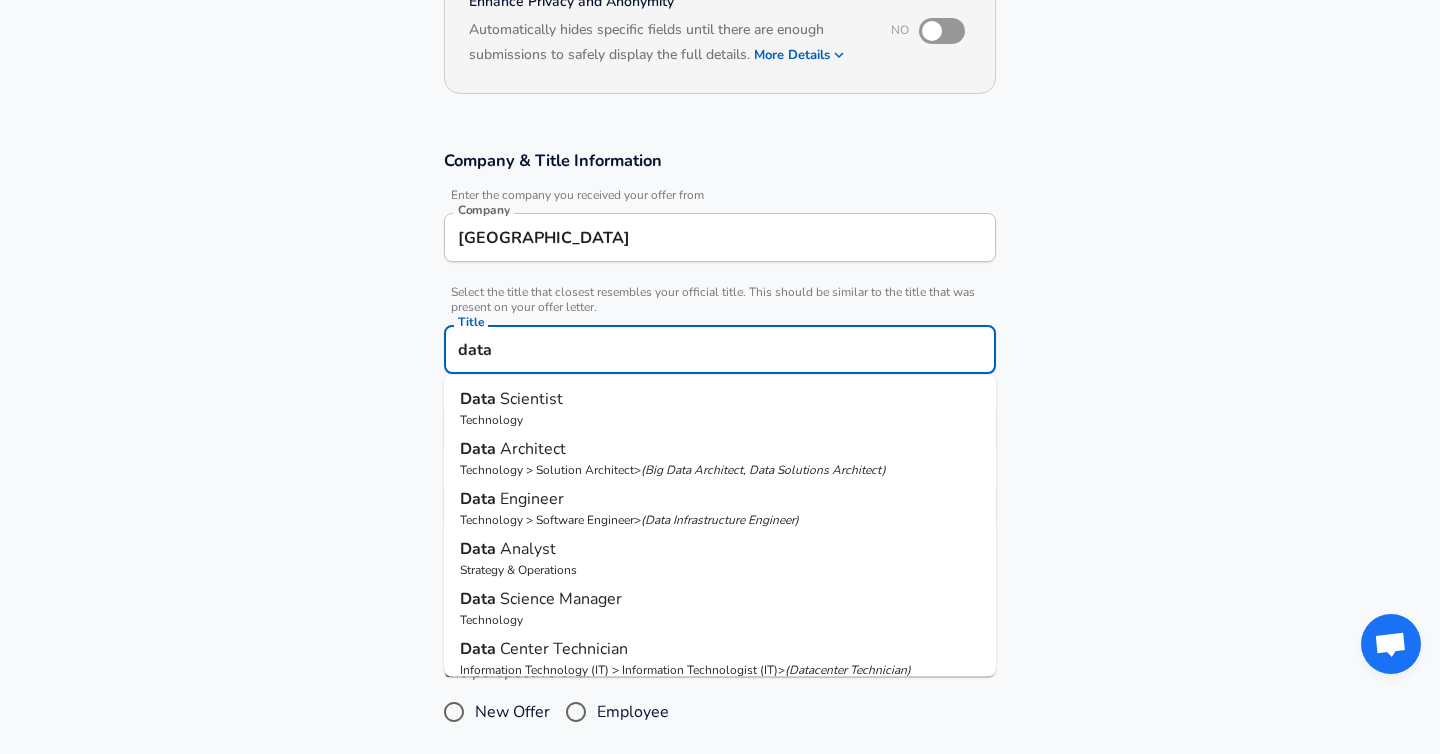 click on "Data    Analyst" at bounding box center [720, 549] 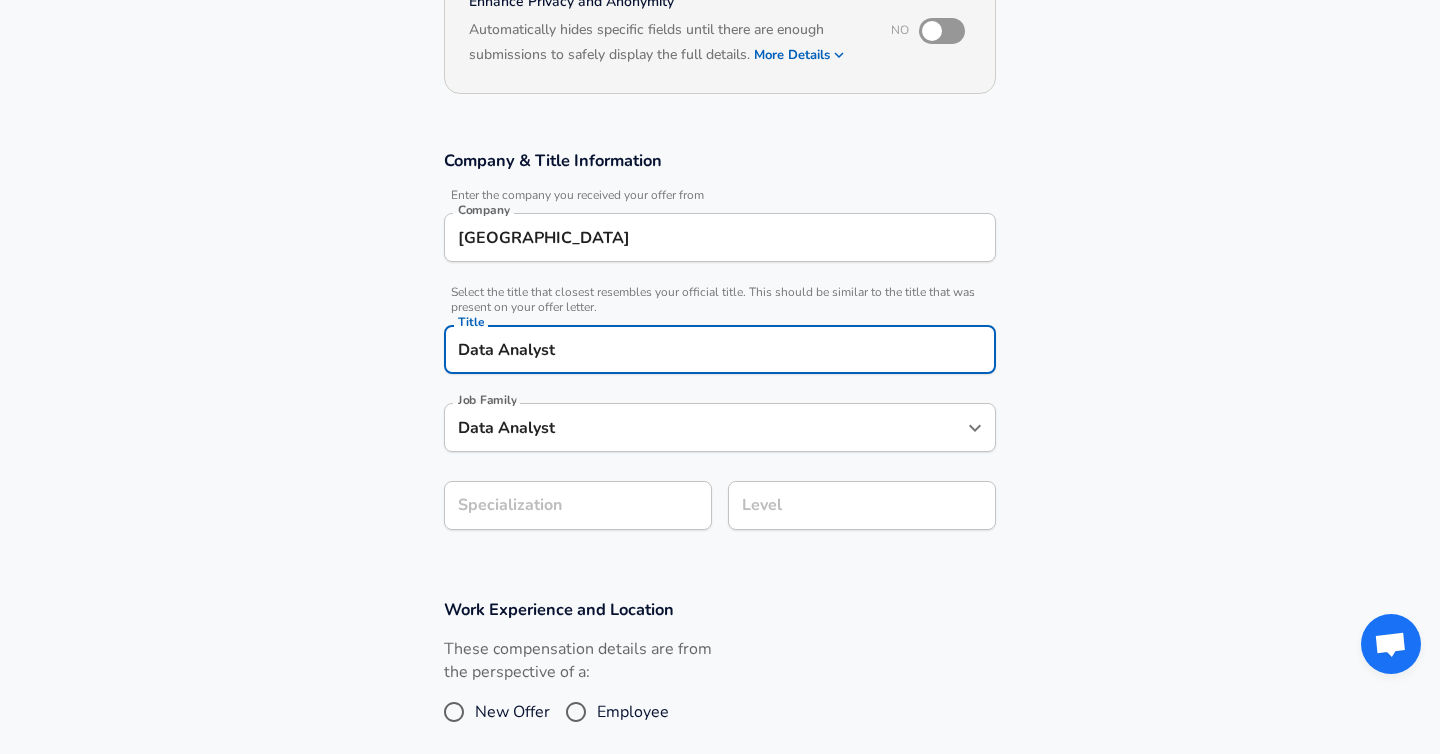 type on "Data Analyst" 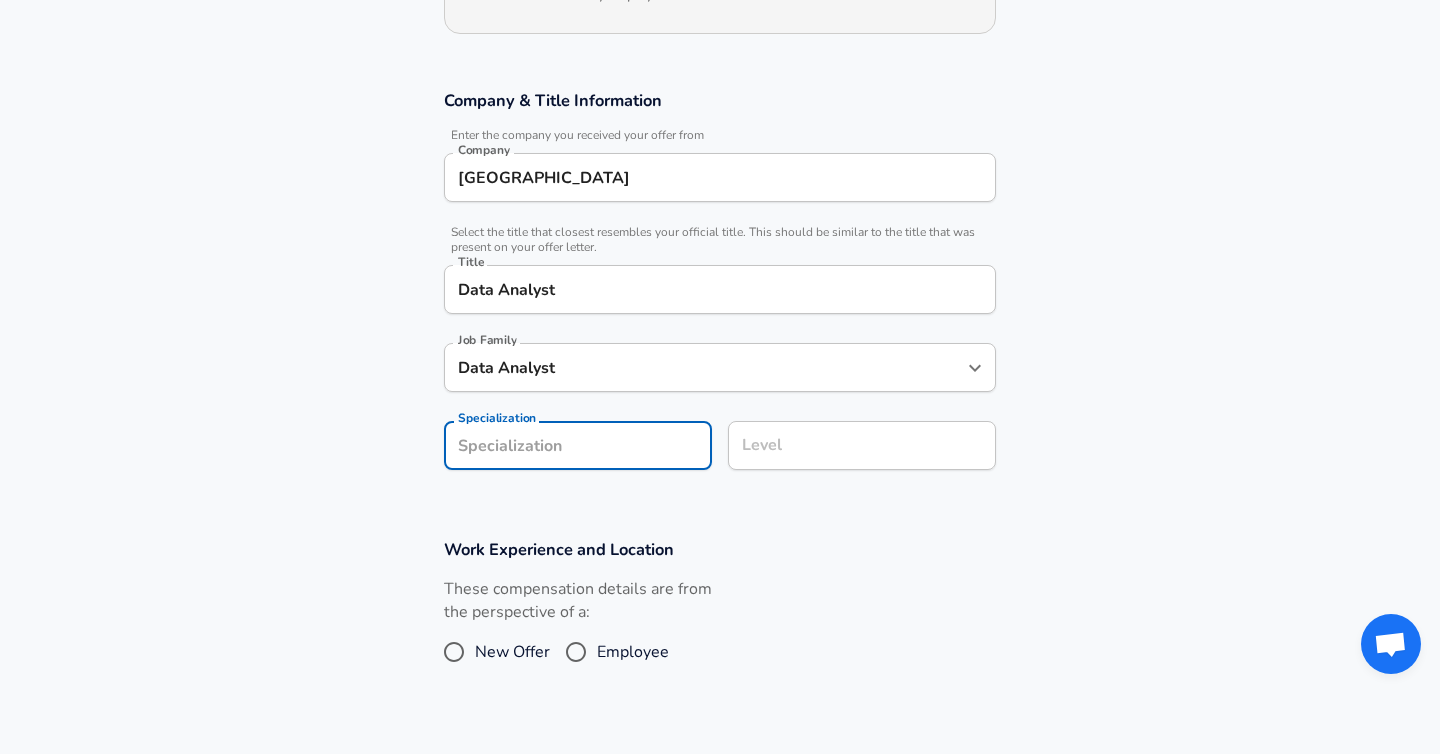 click on "Level" at bounding box center (862, 445) 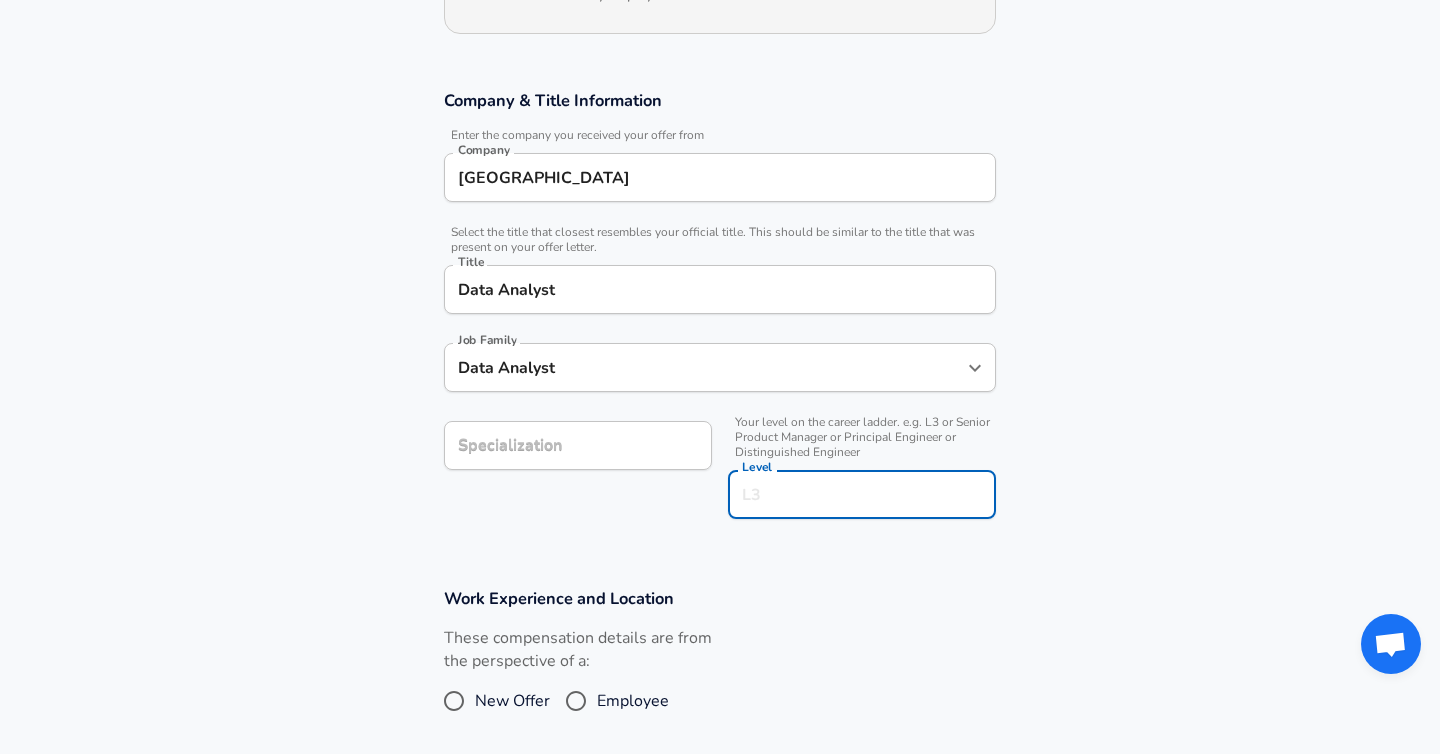 scroll, scrollTop: 330, scrollLeft: 0, axis: vertical 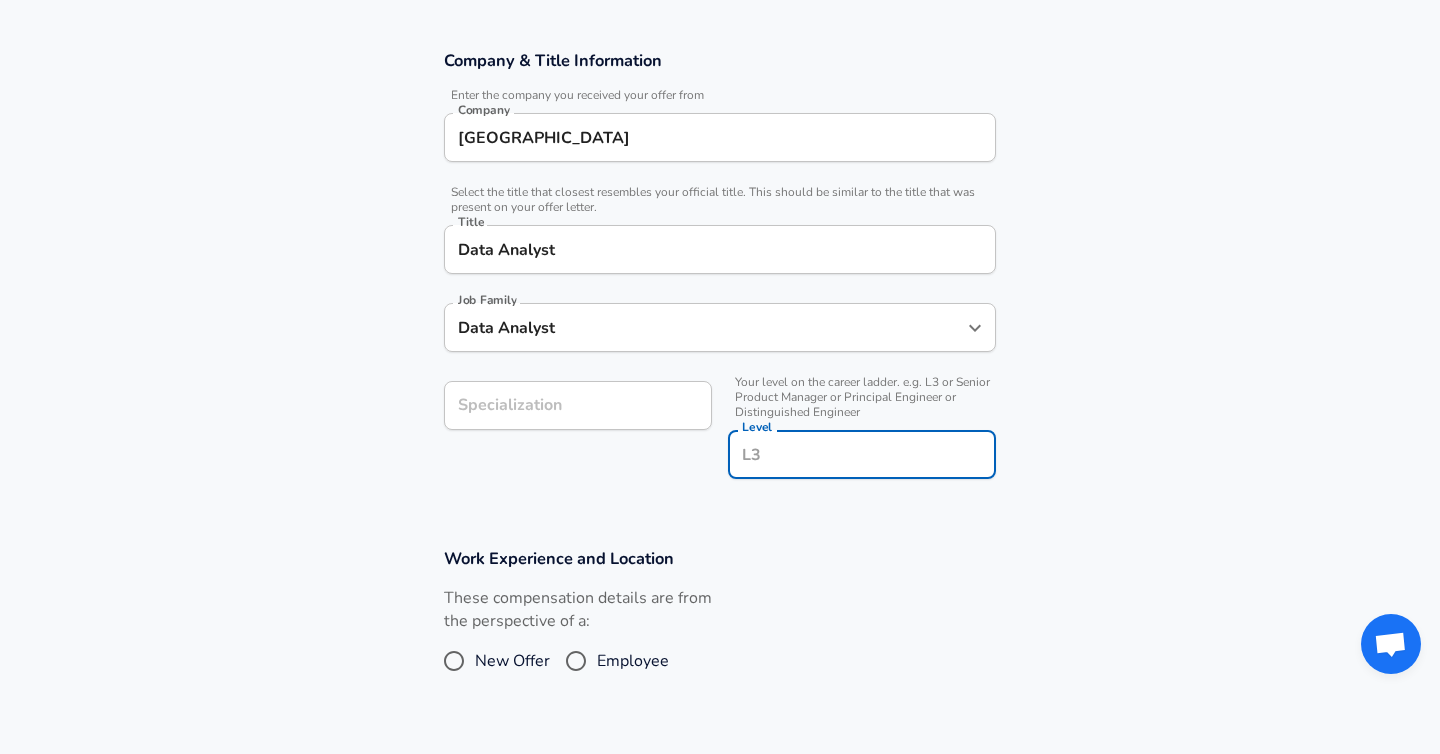 click on "Level" at bounding box center [862, 454] 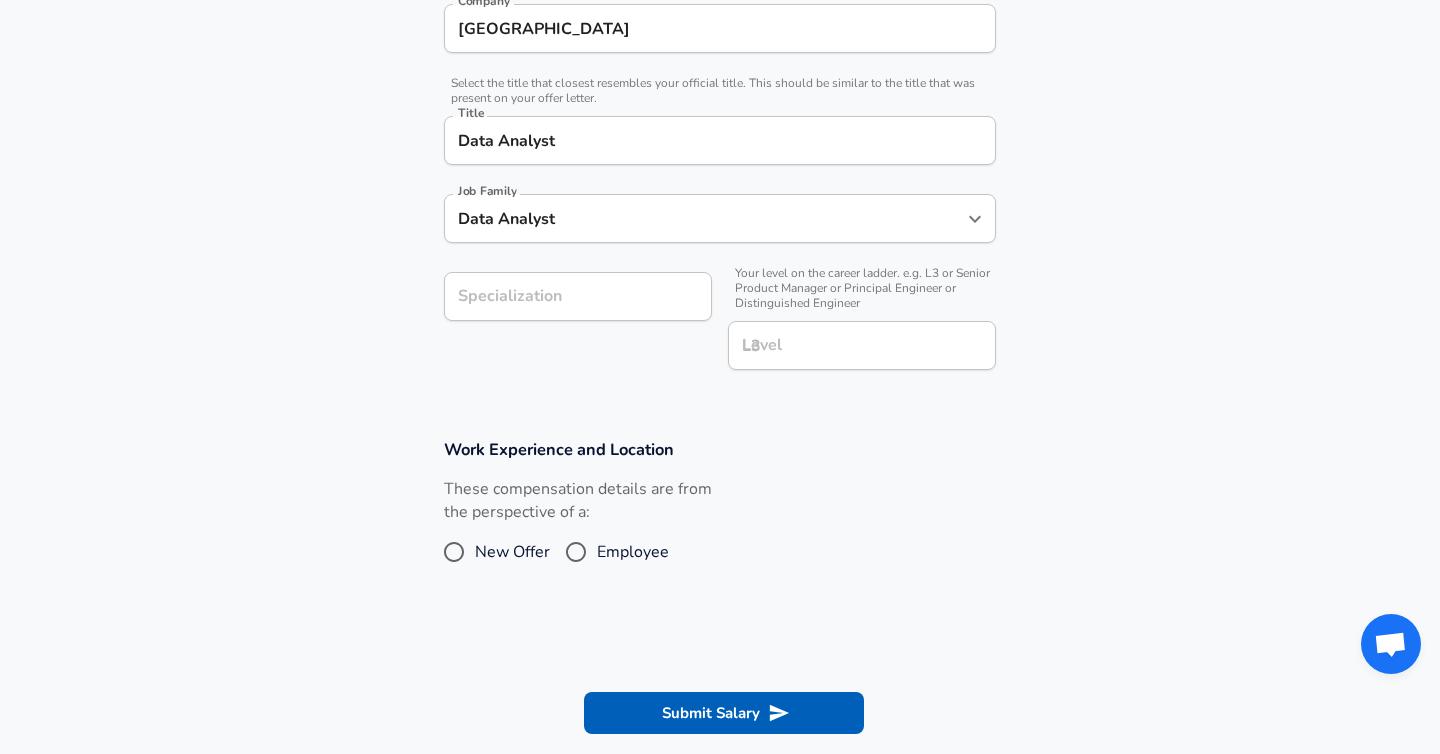 scroll, scrollTop: 455, scrollLeft: 0, axis: vertical 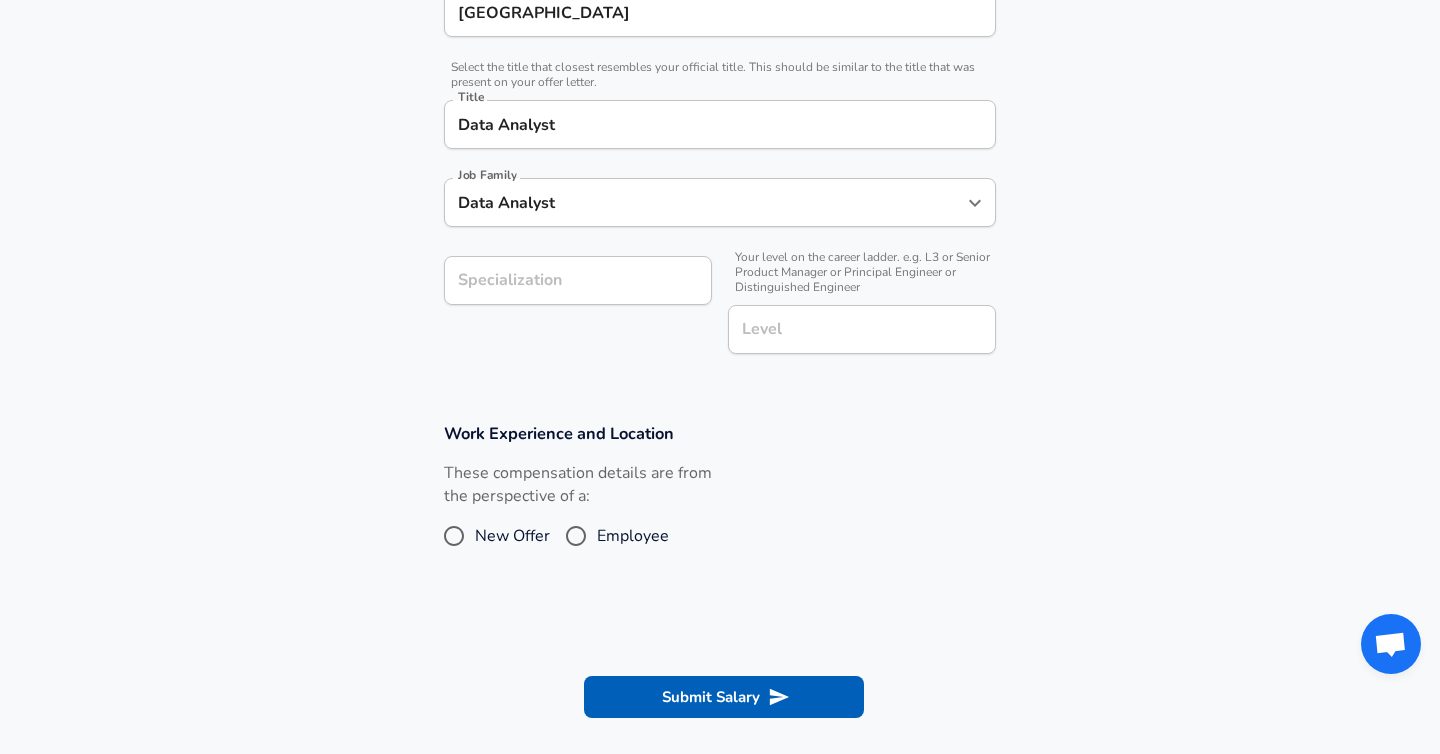 click on "Employee" at bounding box center (576, 536) 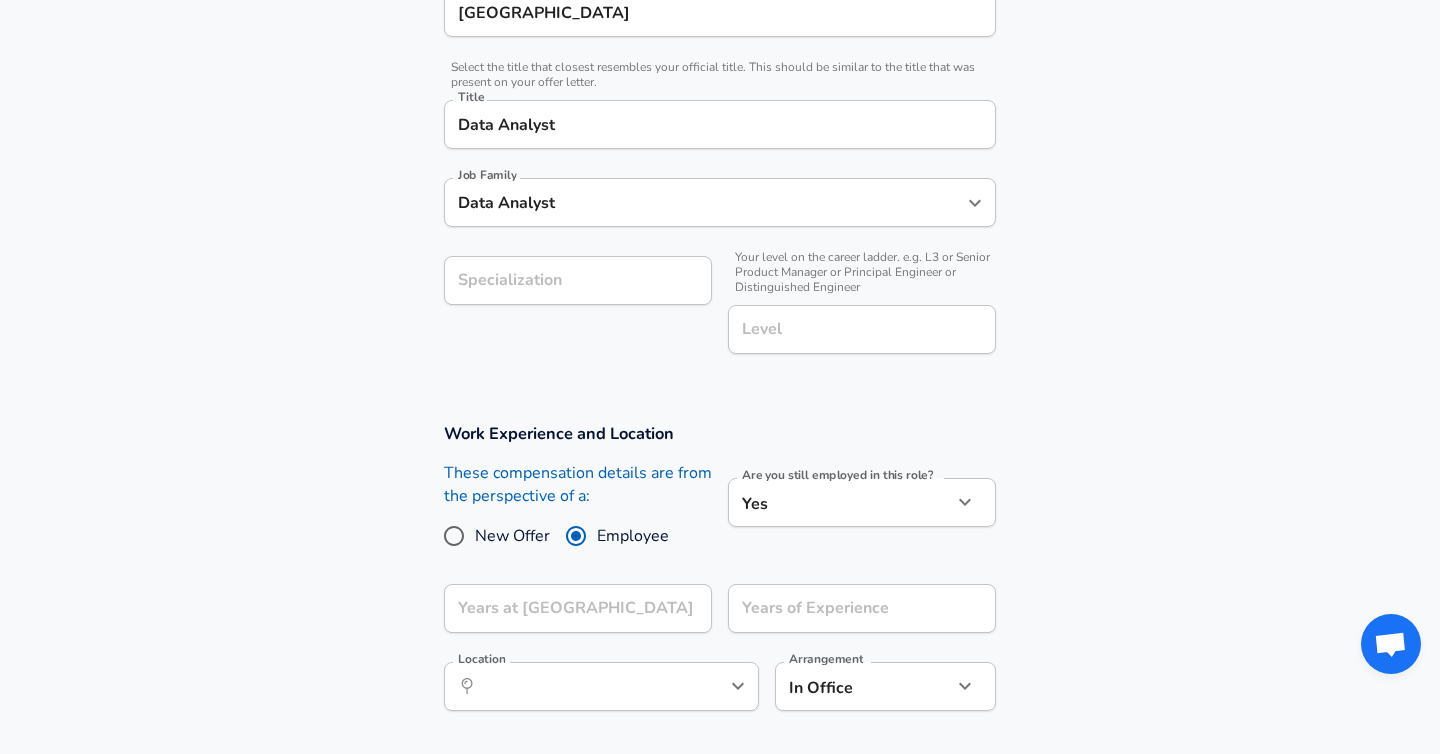 click on "Restart Add Your Salary Upload your offer letter   to verify your submission Enhance Privacy and Anonymity No Automatically hides specific fields until there are enough submissions to safely display the full details.   More Details Based on your submission and the data points that we have already collected, we will automatically hide and anonymize specific fields if there aren't enough data points to remain sufficiently anonymous. Company & Title Information   Enter the company you received your offer from Company Warwick Institute Company   Select the title that closest resembles your official title. This should be similar to the title that was present on your offer letter. Title Data Analyst Title Job Family Data Analyst Job Family Specialization Specialization   Your level on the career ladder. e.g. L3 or Senior Product Manager or Principal Engineer or Distinguished Engineer Level Level Work Experience and Location These compensation details are from the perspective of a: New Offer Employee Yes yes ​" at bounding box center (720, -78) 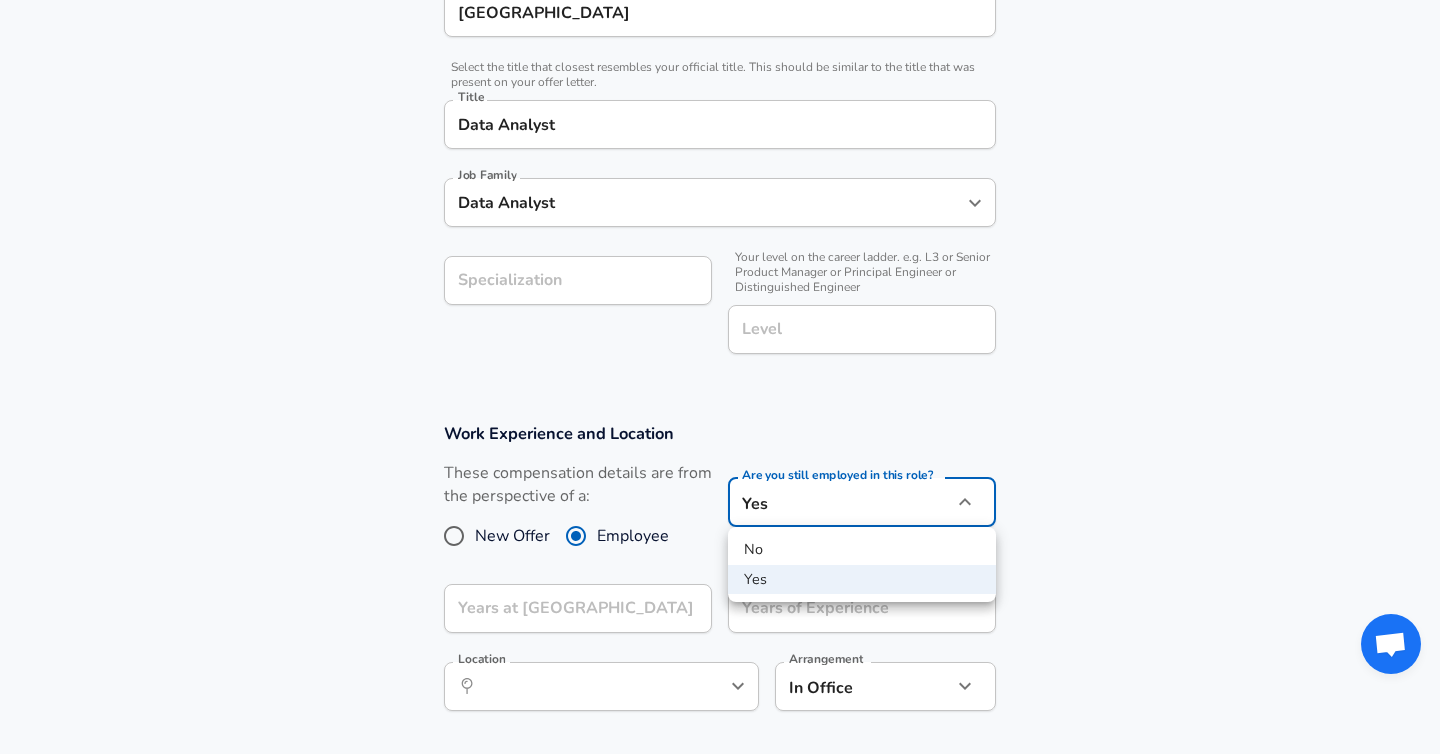 click at bounding box center (720, 377) 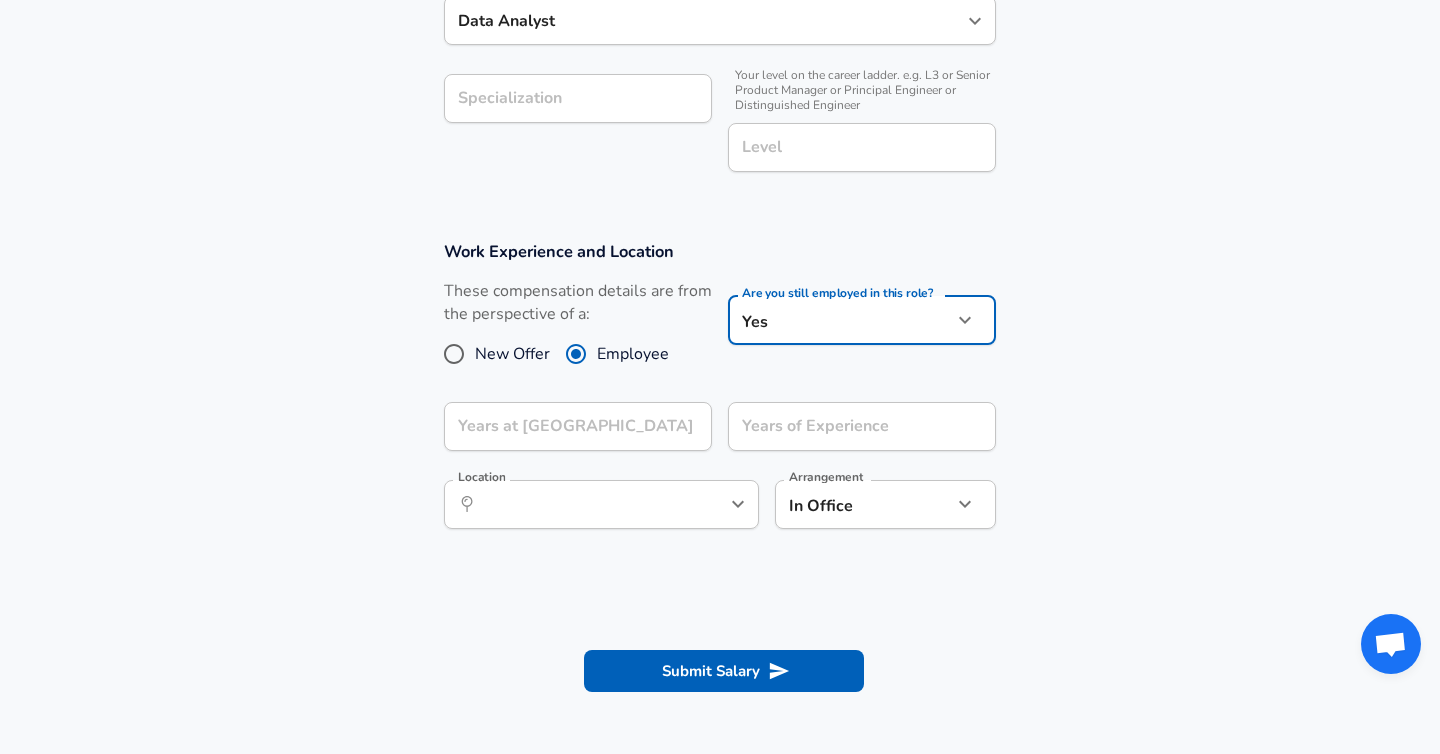 scroll, scrollTop: 635, scrollLeft: 0, axis: vertical 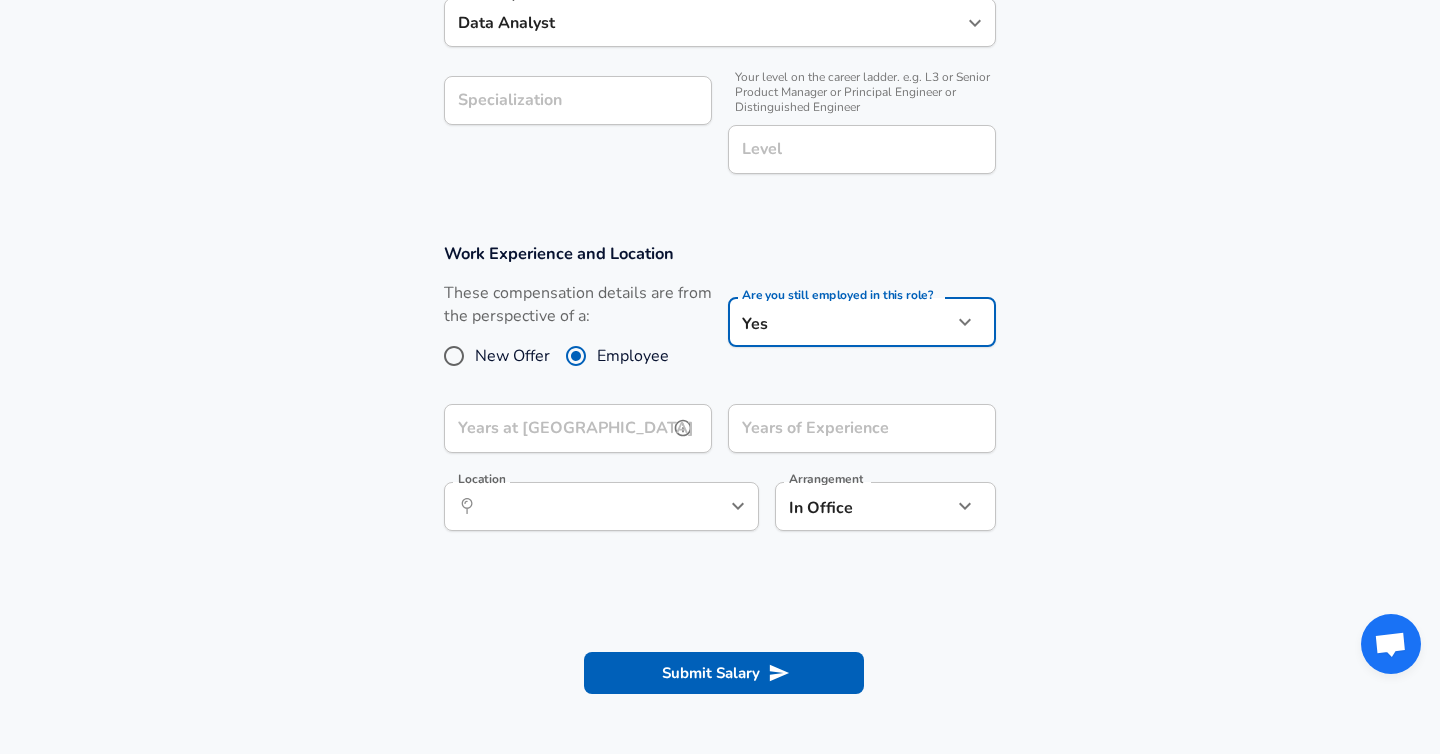 click 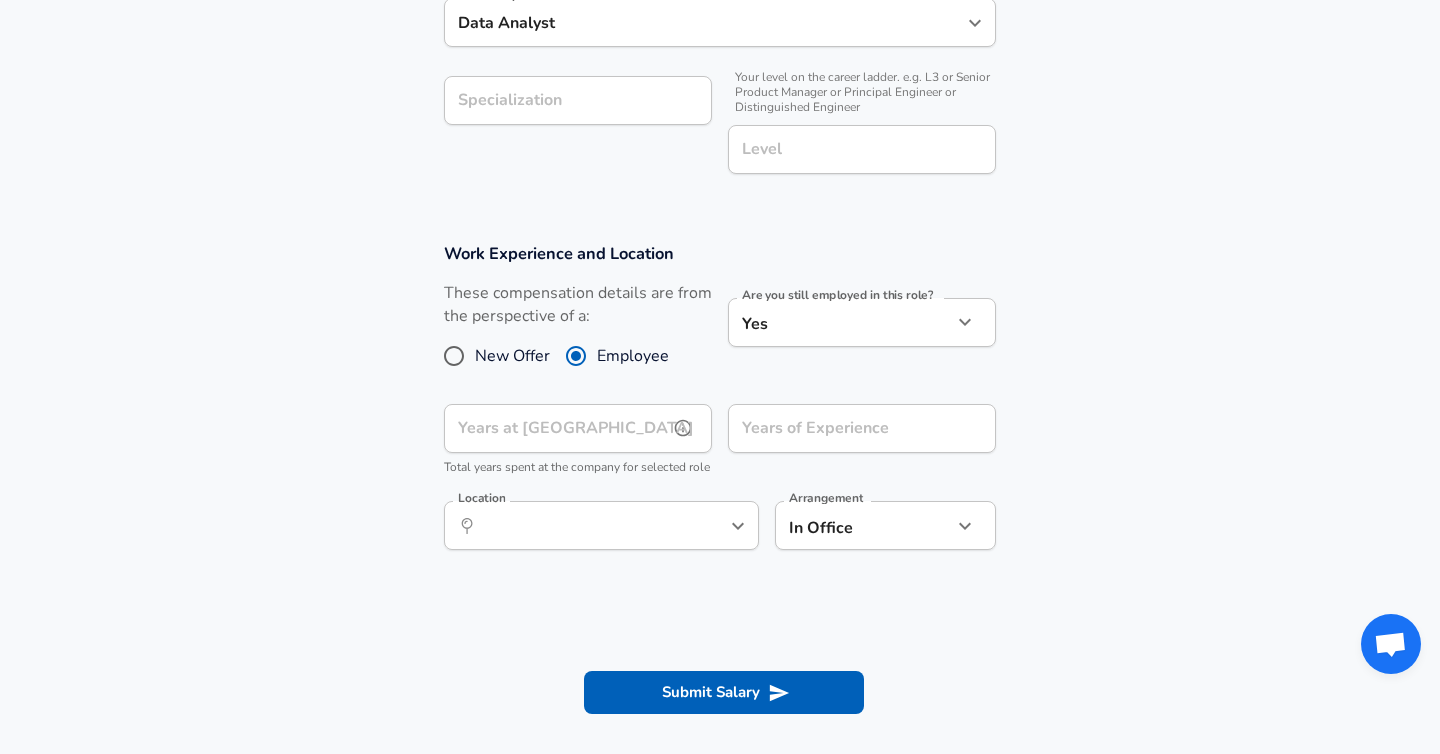 click on "Years at [GEOGRAPHIC_DATA] Years at [GEOGRAPHIC_DATA]   Total years spent at the company for selected role" at bounding box center [578, 441] 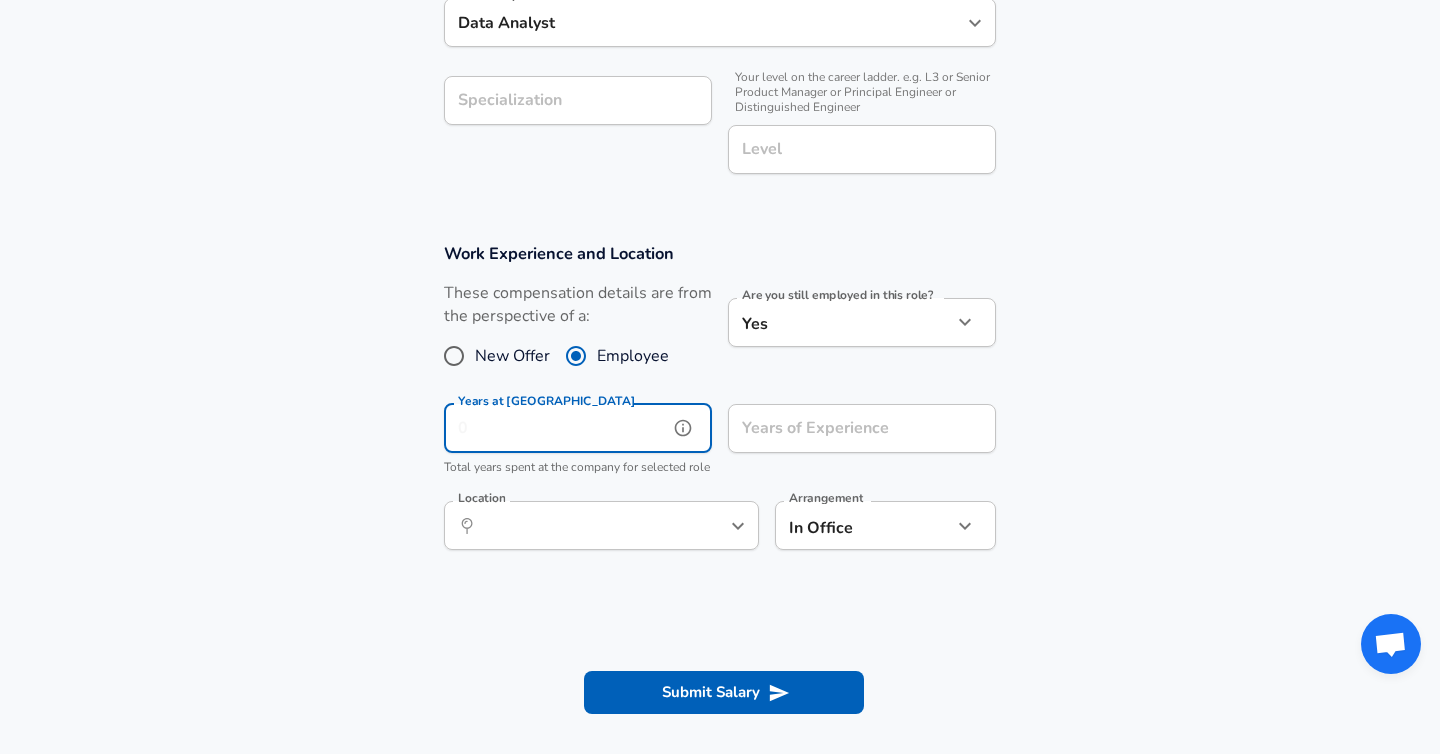 click on "Years at [GEOGRAPHIC_DATA]" at bounding box center [556, 428] 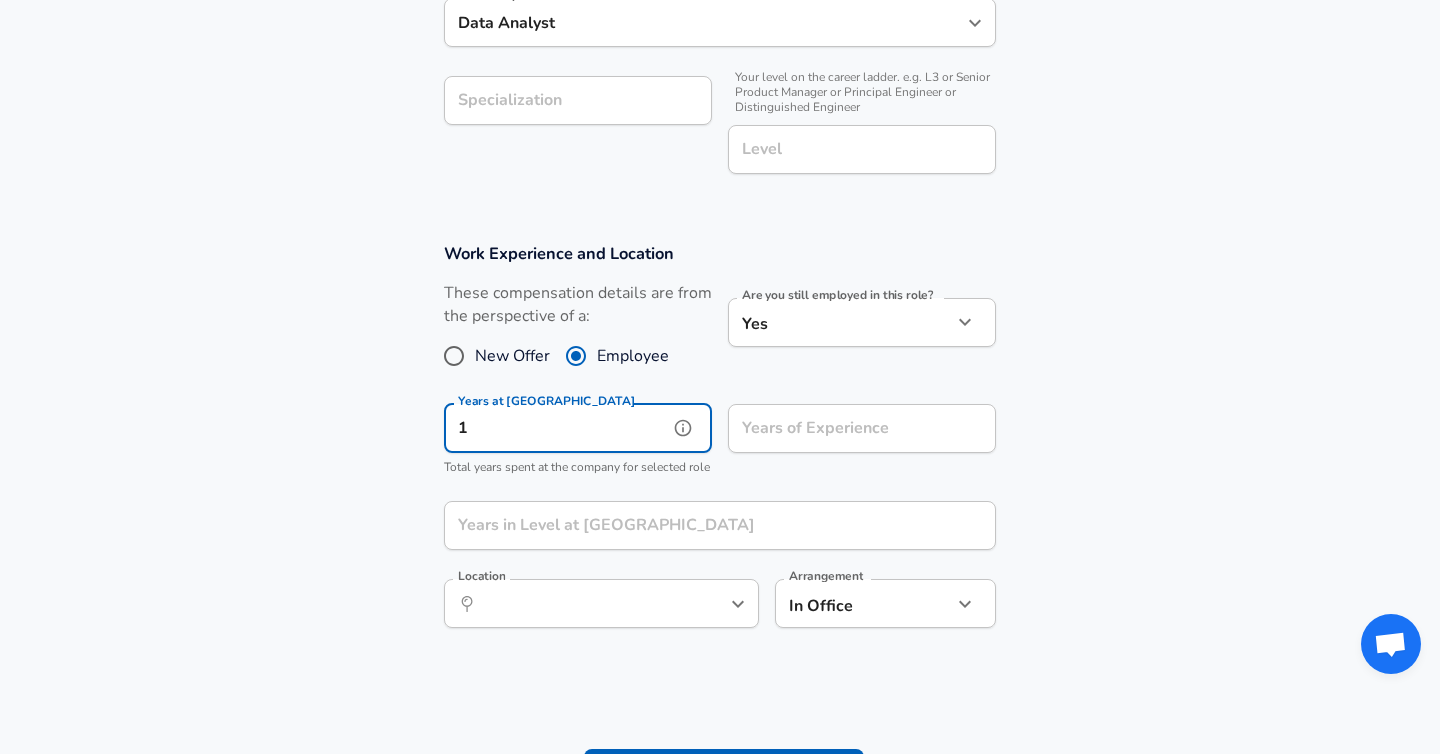 type on "1" 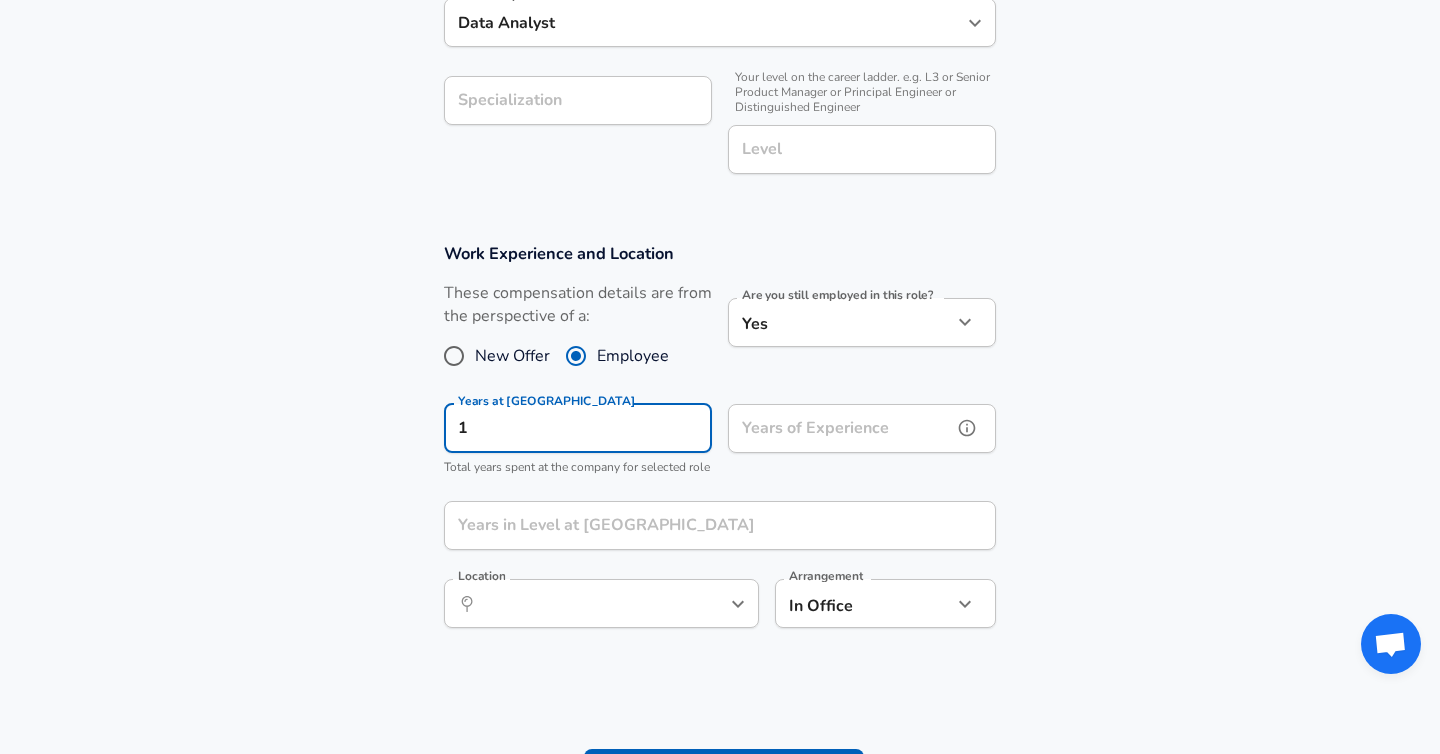 click on "Years of Experience" at bounding box center (840, 428) 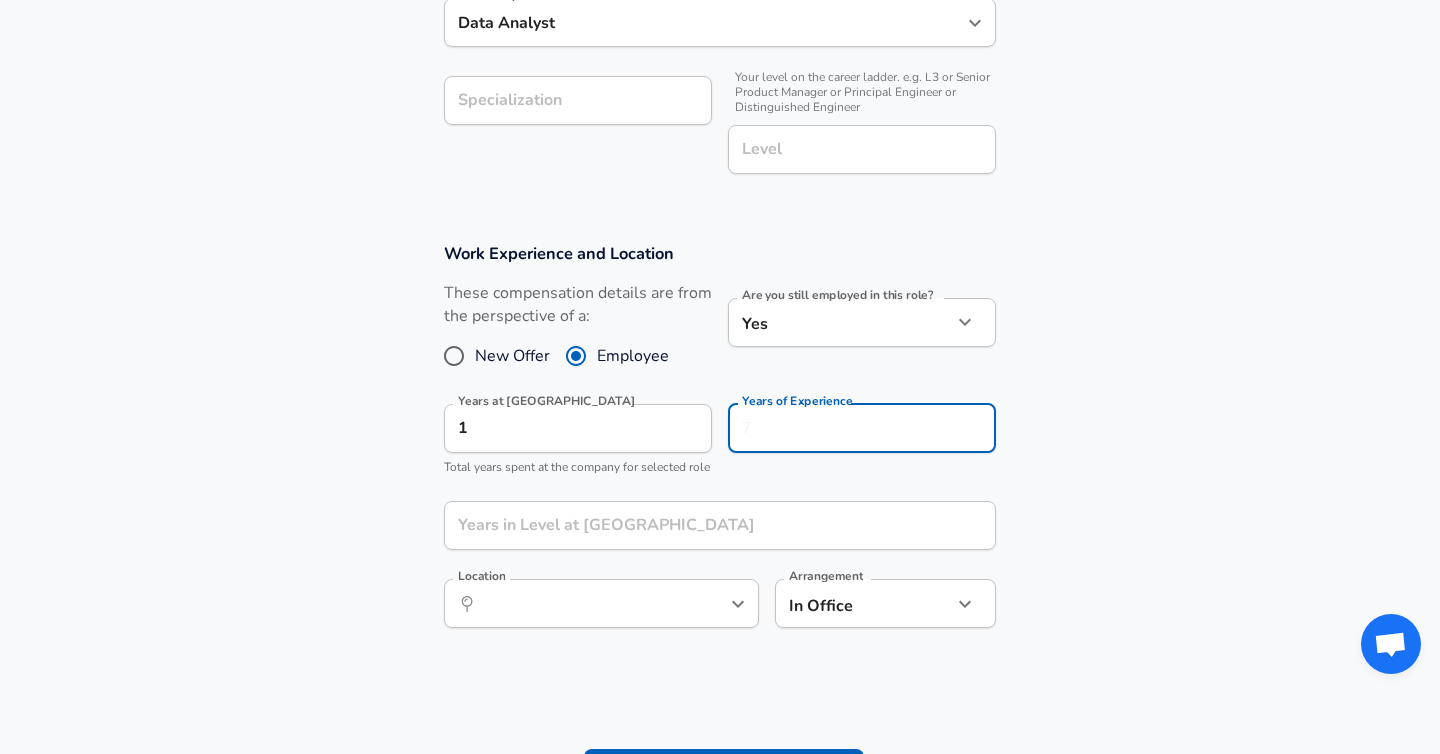 click on "Years of Experience Years of Experience" at bounding box center [854, 437] 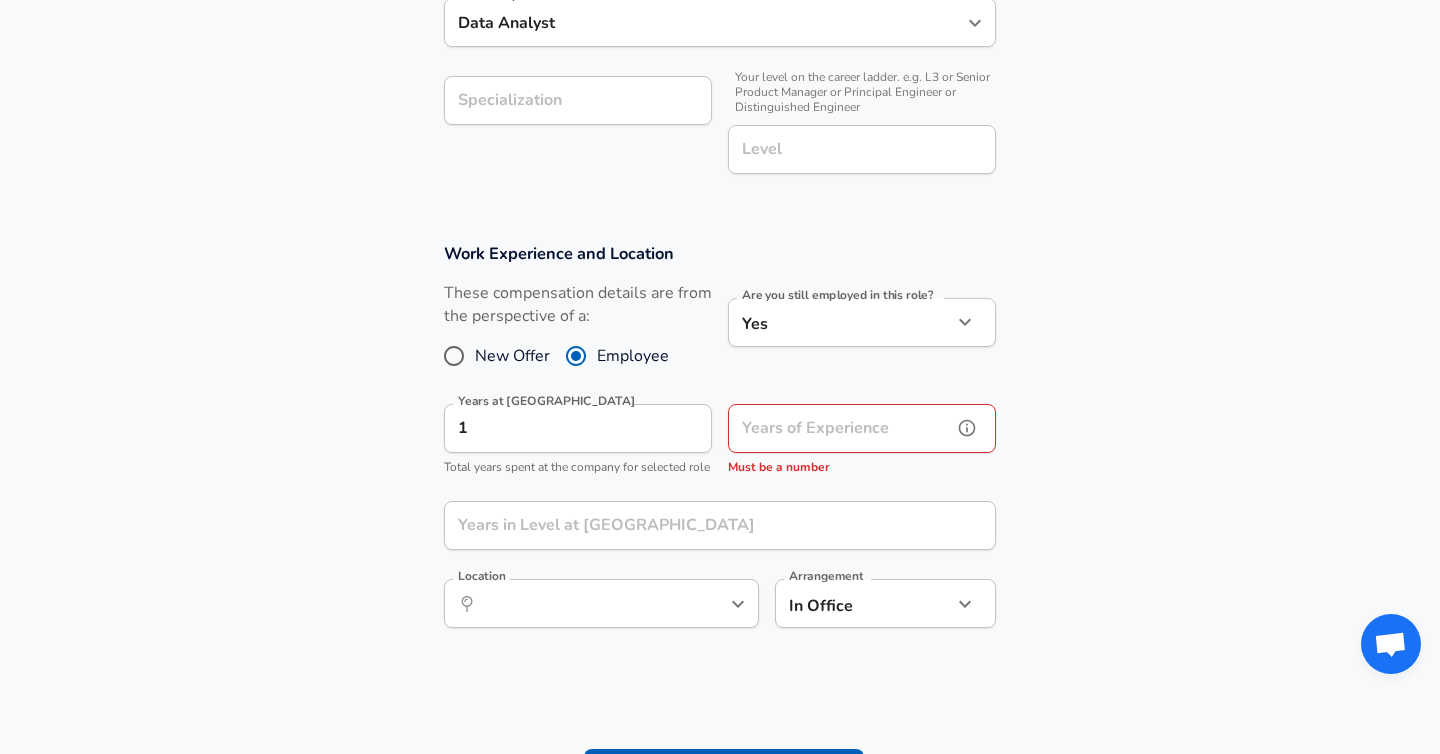 click on "Years of Experience" at bounding box center [840, 428] 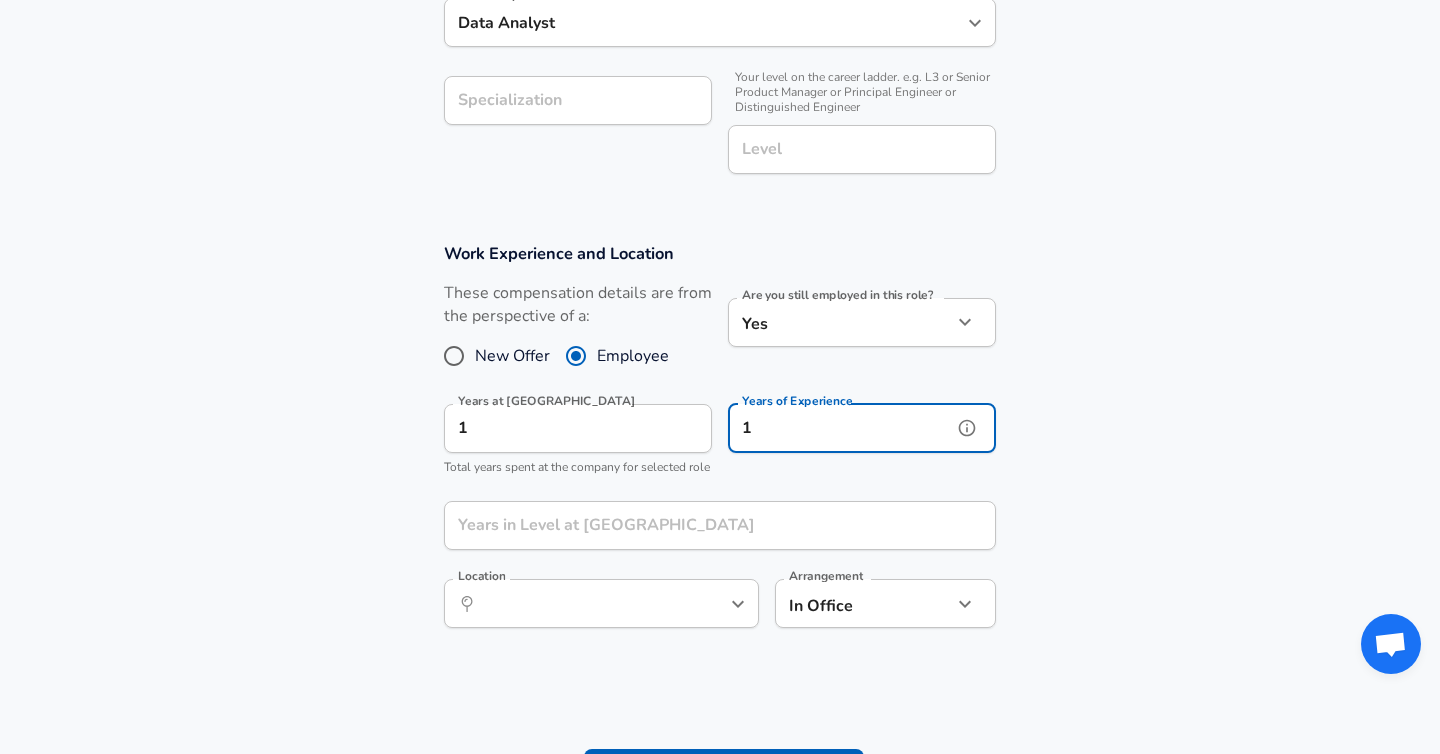 type on "1" 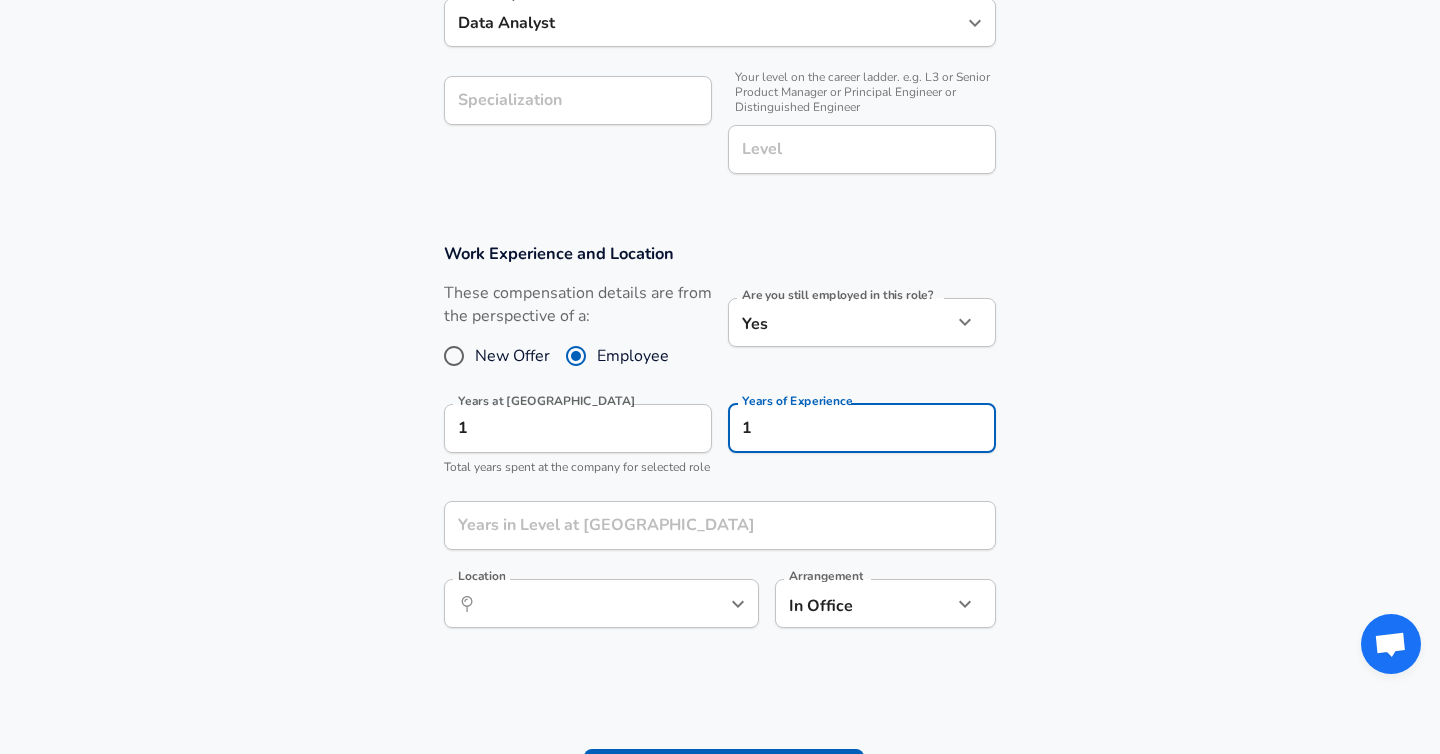 click on "Years of Experience 1 Years of Experience" at bounding box center (854, 437) 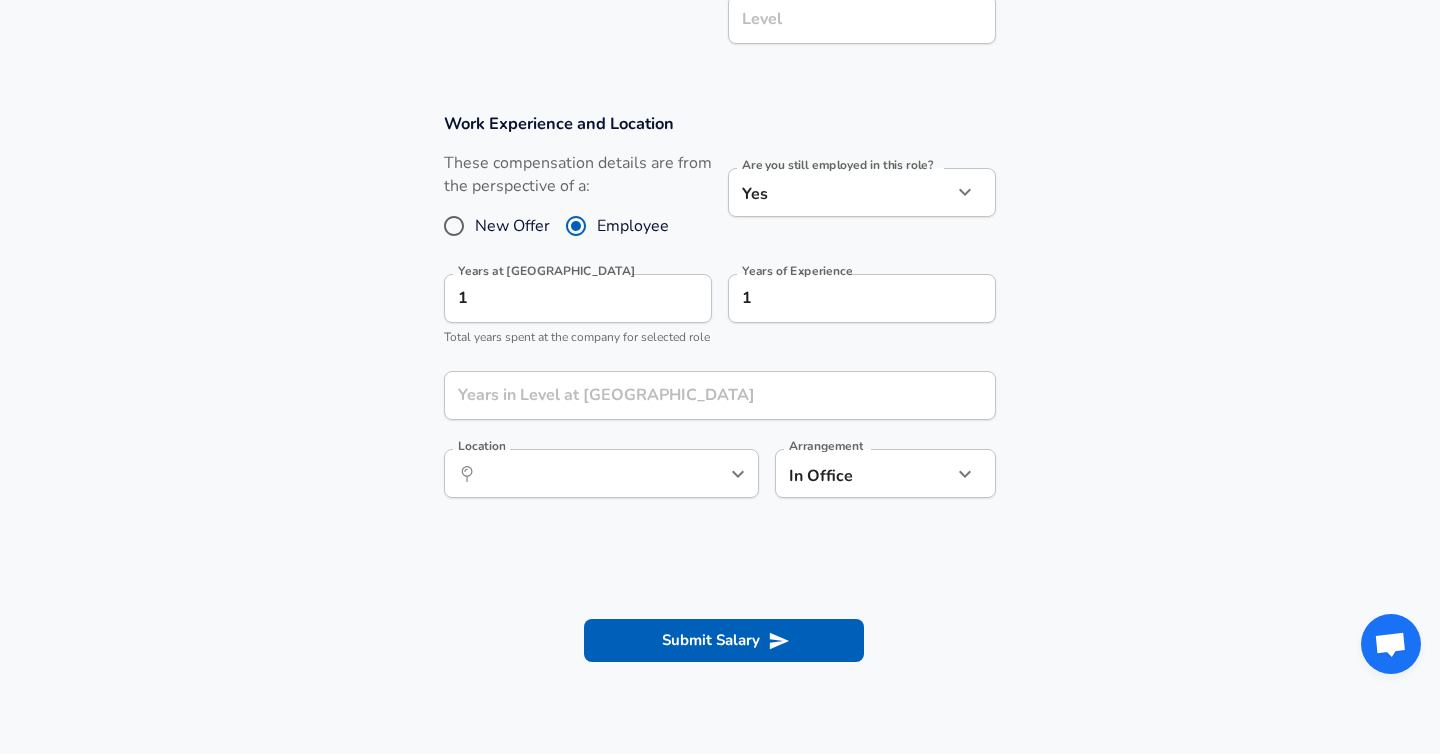 scroll, scrollTop: 778, scrollLeft: 0, axis: vertical 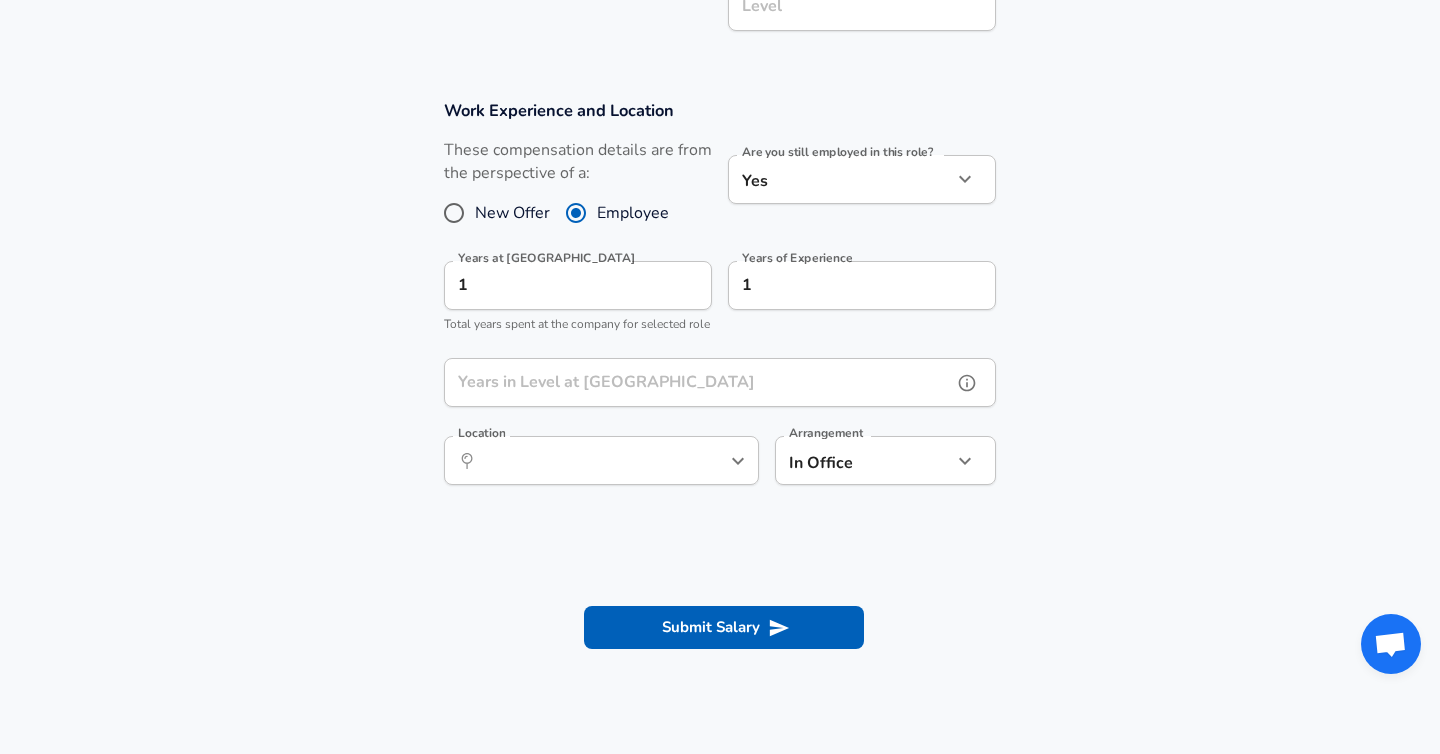 click on "Years in Level at [GEOGRAPHIC_DATA]" at bounding box center [698, 382] 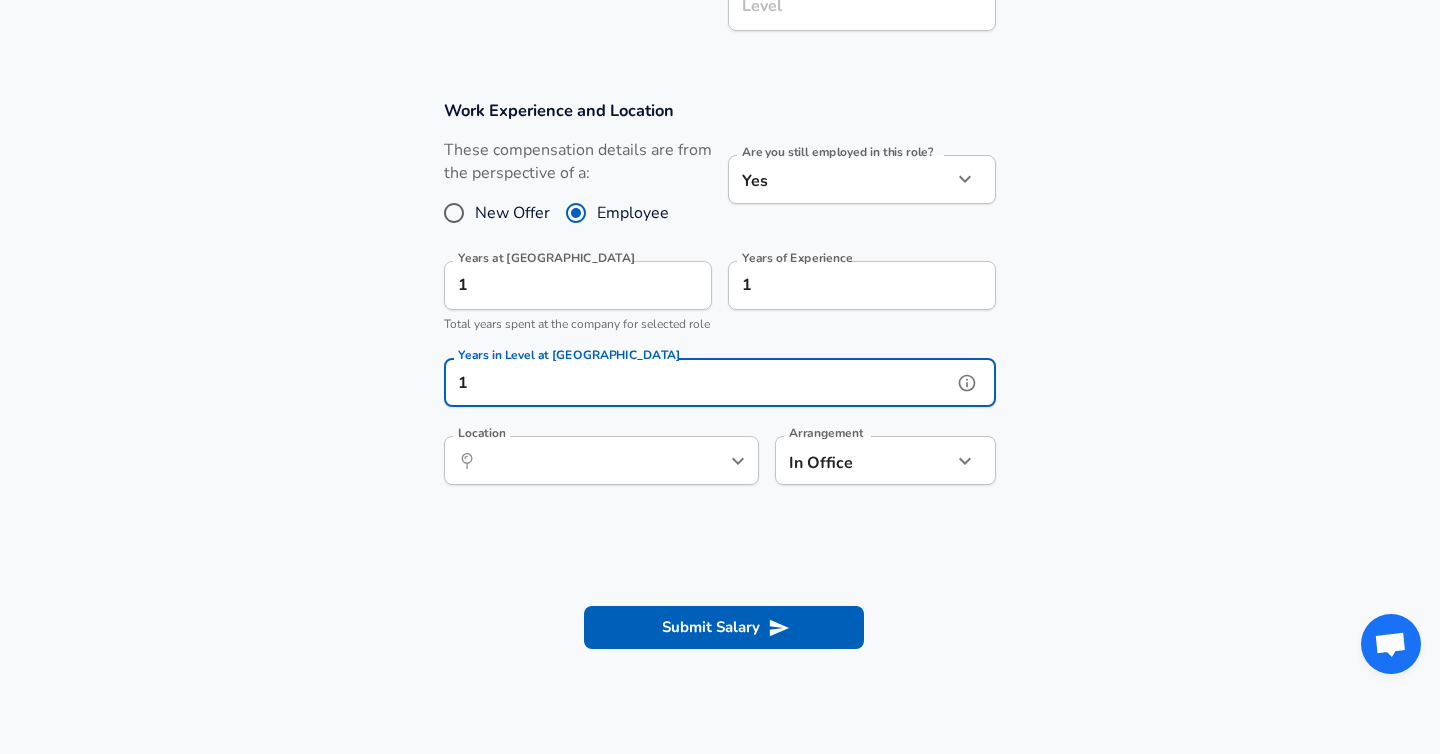 type on "1" 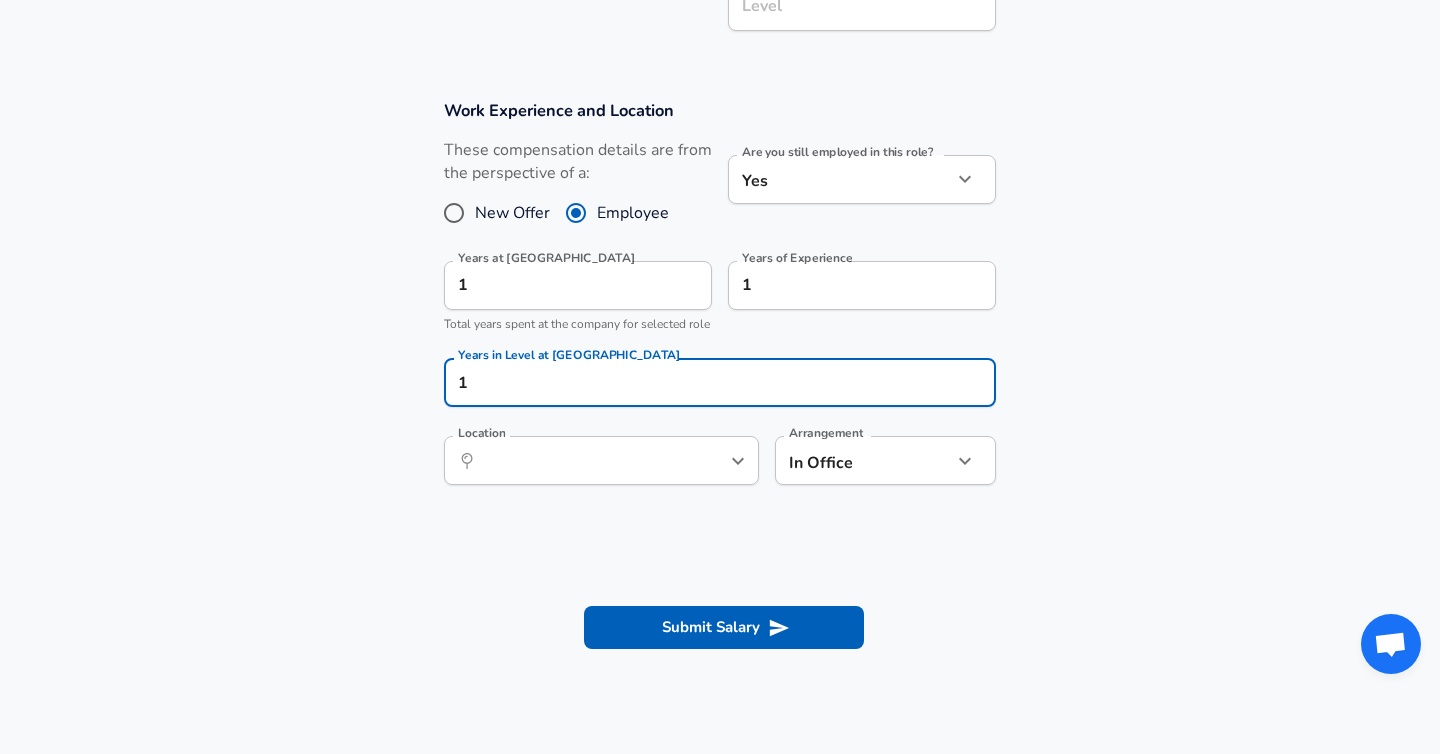 click on "Work Experience and Location These compensation details are from the perspective of a: New Offer Employee Are you still employed in this role? Yes yes Are you still employed in this role? Years at [GEOGRAPHIC_DATA] 1 Years at [GEOGRAPHIC_DATA]   Total years spent at the company for selected role Years of Experience 1 Years of Experience Years in Level at [GEOGRAPHIC_DATA] 1 Years in Level at [GEOGRAPHIC_DATA] Location ​ Location Arrangement In Office office Arrangement" at bounding box center [720, 303] 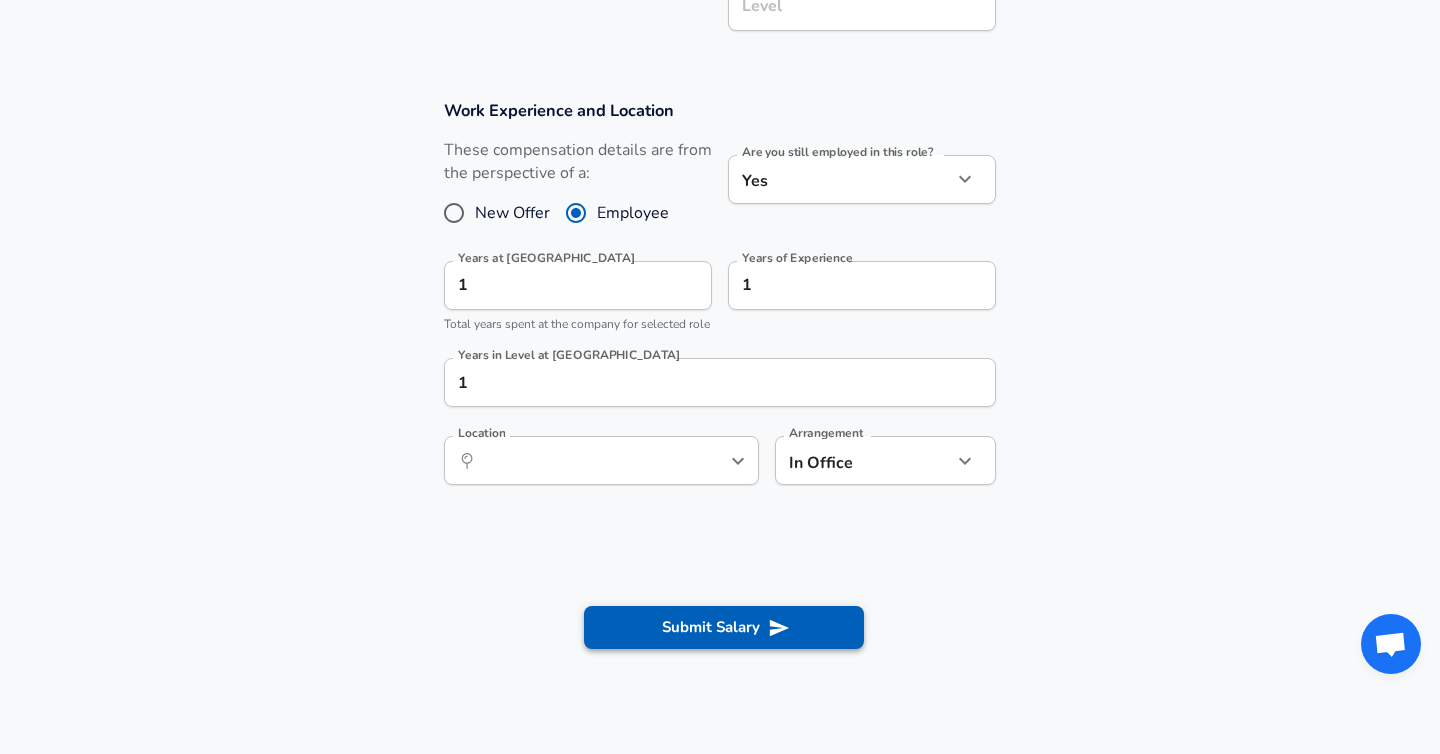click on "Submit Salary" at bounding box center (724, 627) 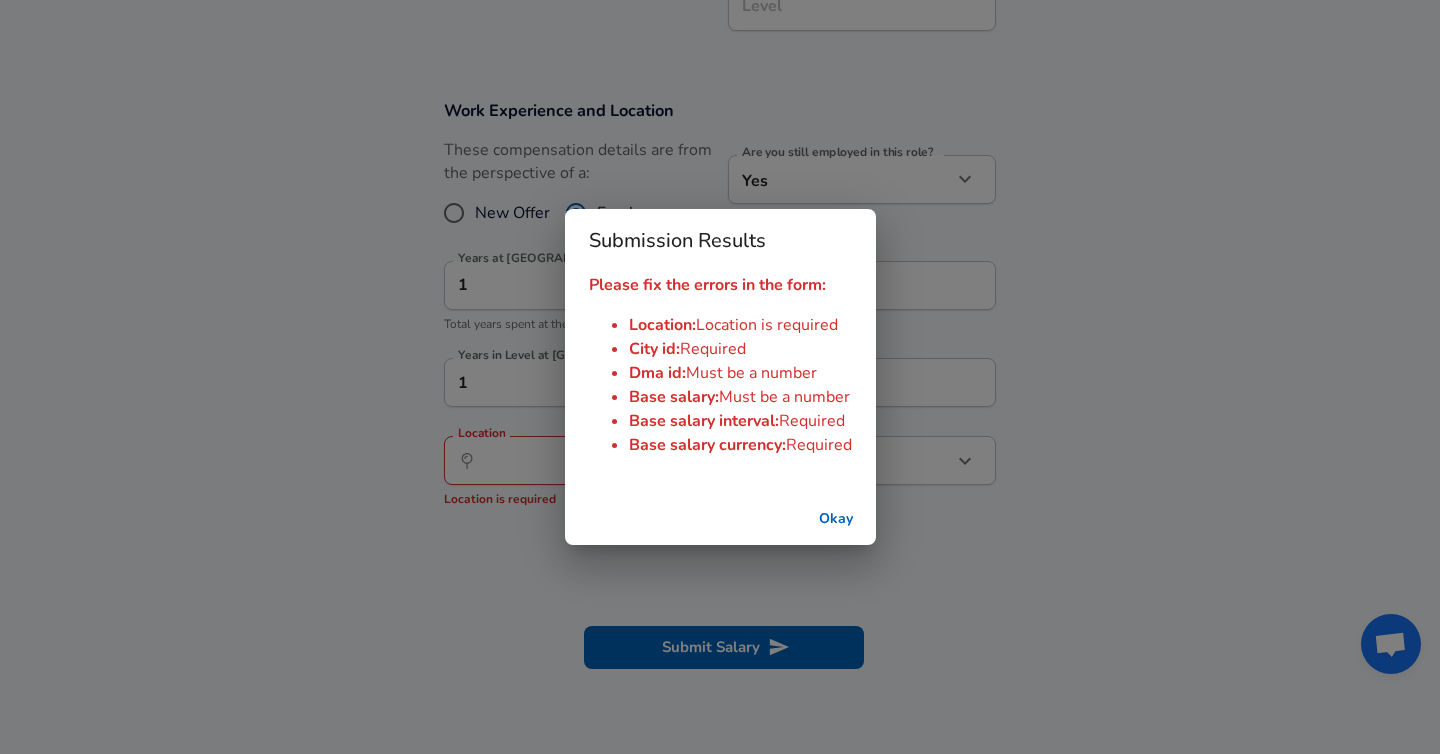 click on "Okay" at bounding box center (836, 519) 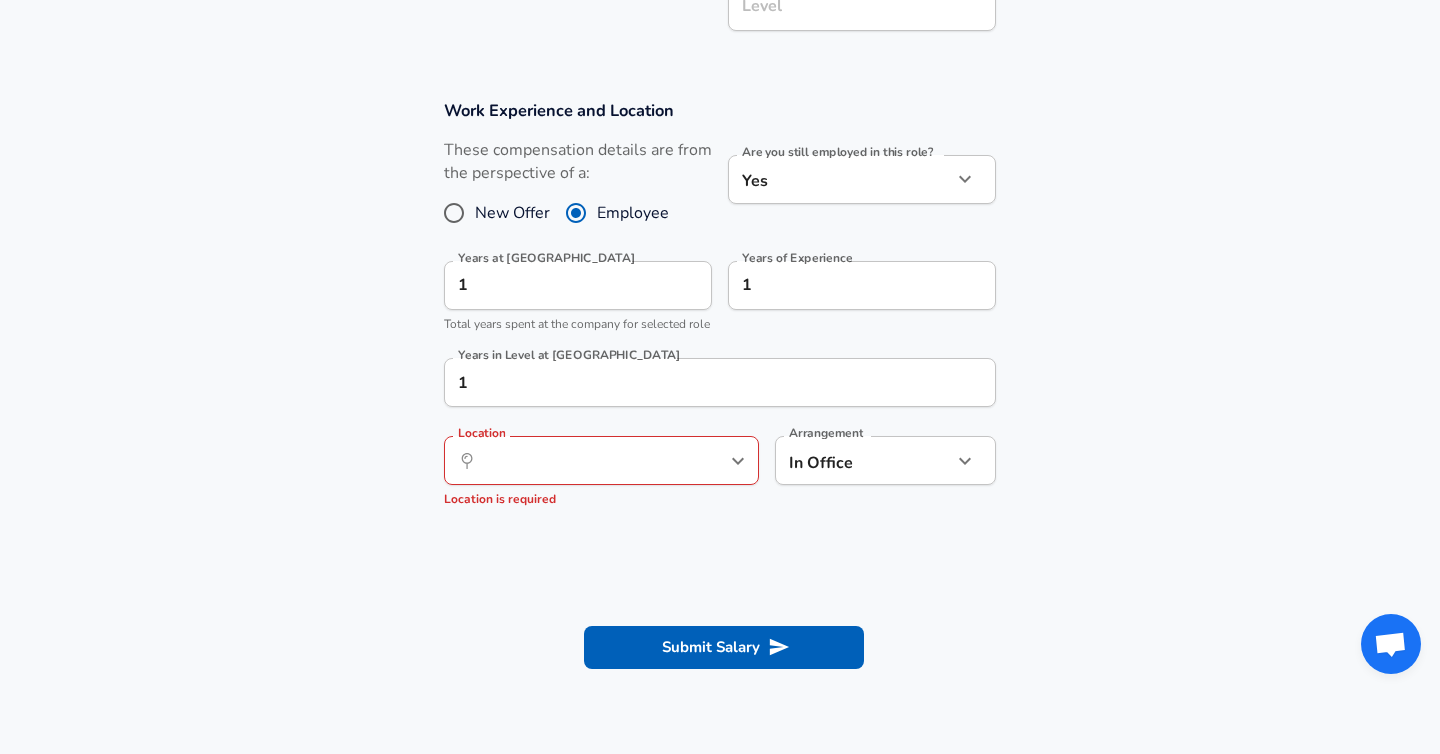 click 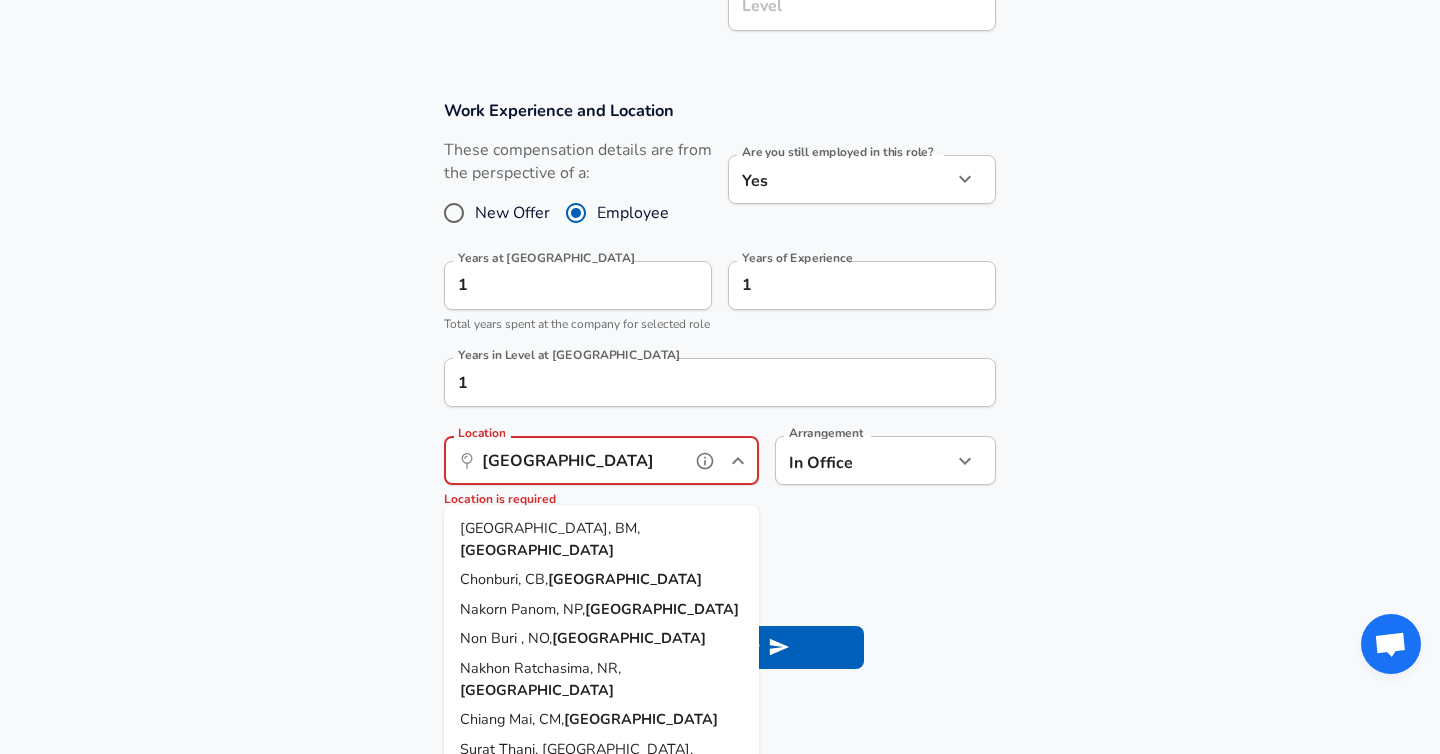click on "[GEOGRAPHIC_DATA], BM,  [GEOGRAPHIC_DATA]" at bounding box center [601, 539] 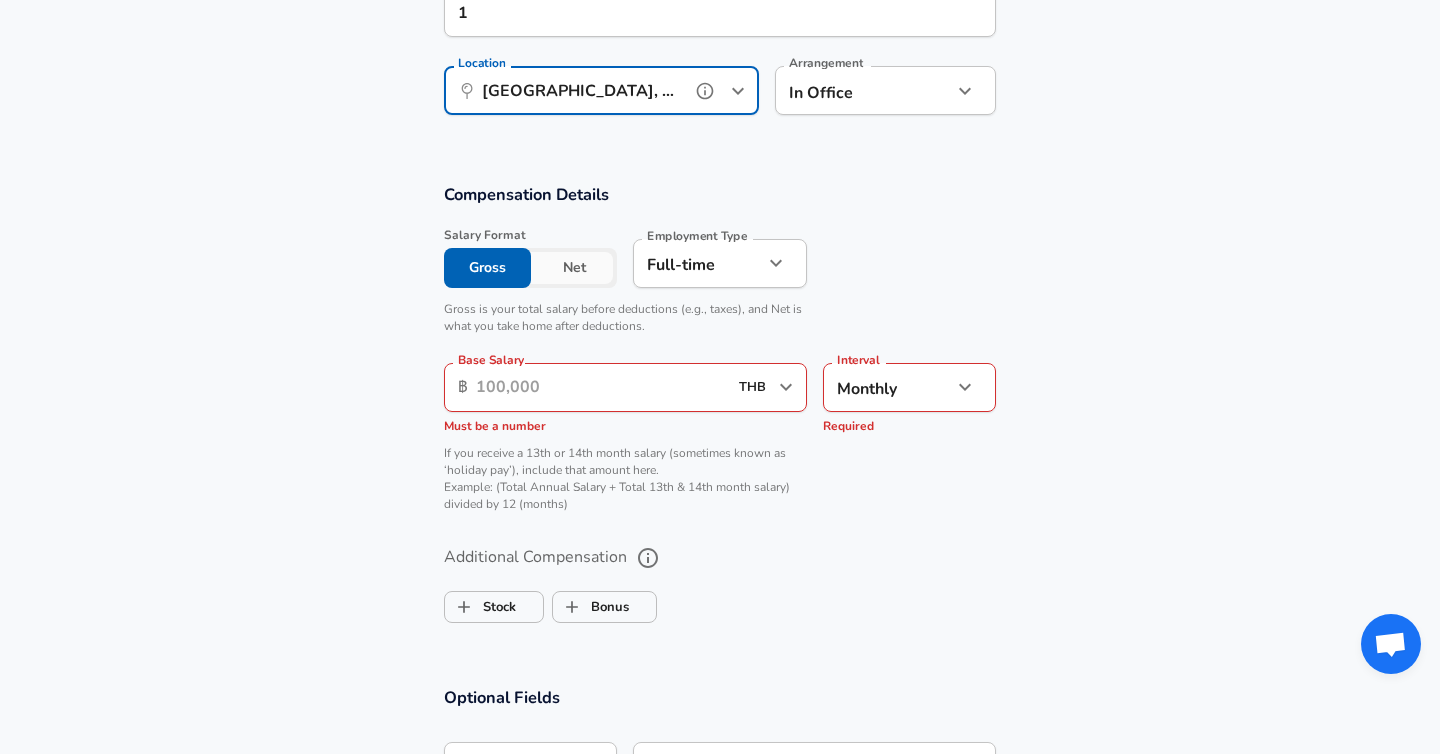 scroll, scrollTop: 1157, scrollLeft: 0, axis: vertical 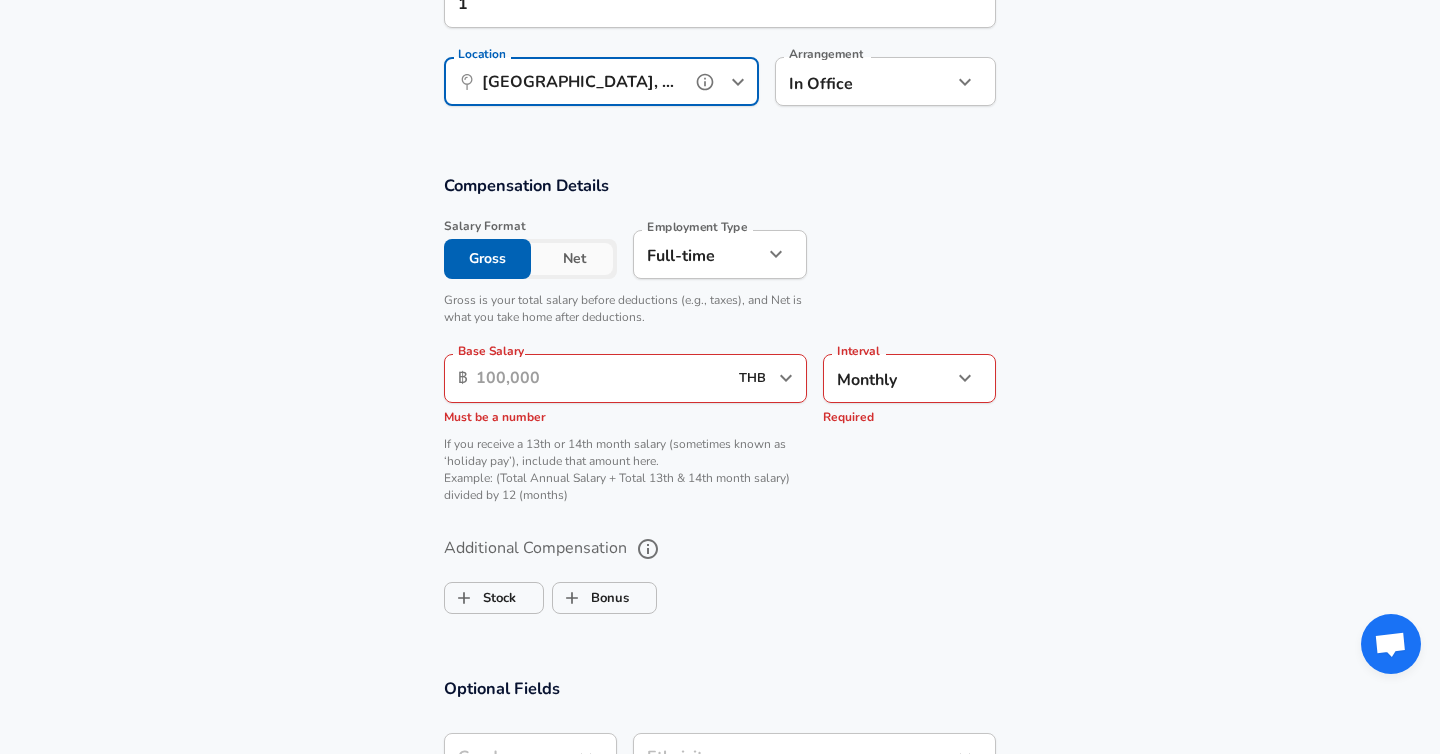 type on "[GEOGRAPHIC_DATA], BM, [GEOGRAPHIC_DATA]" 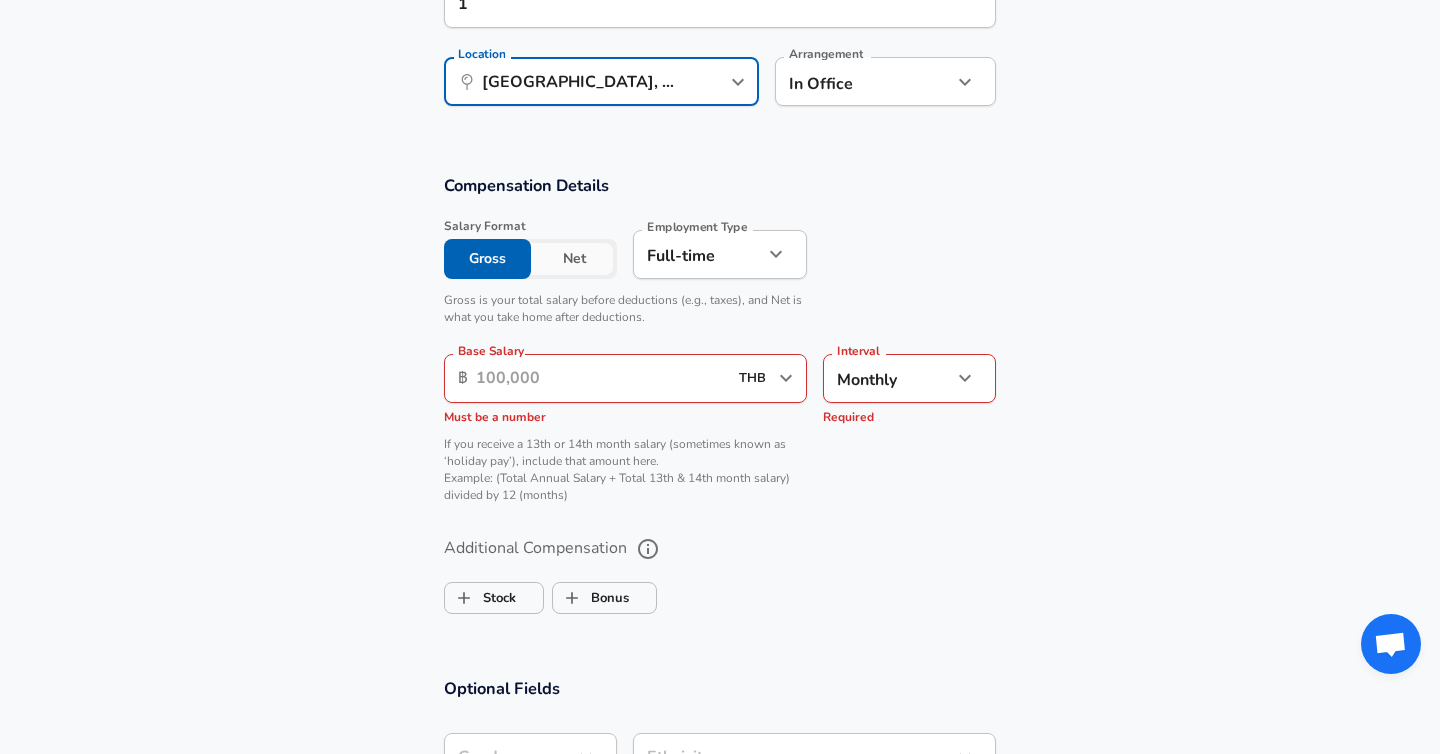 click on "Net" at bounding box center (574, 259) 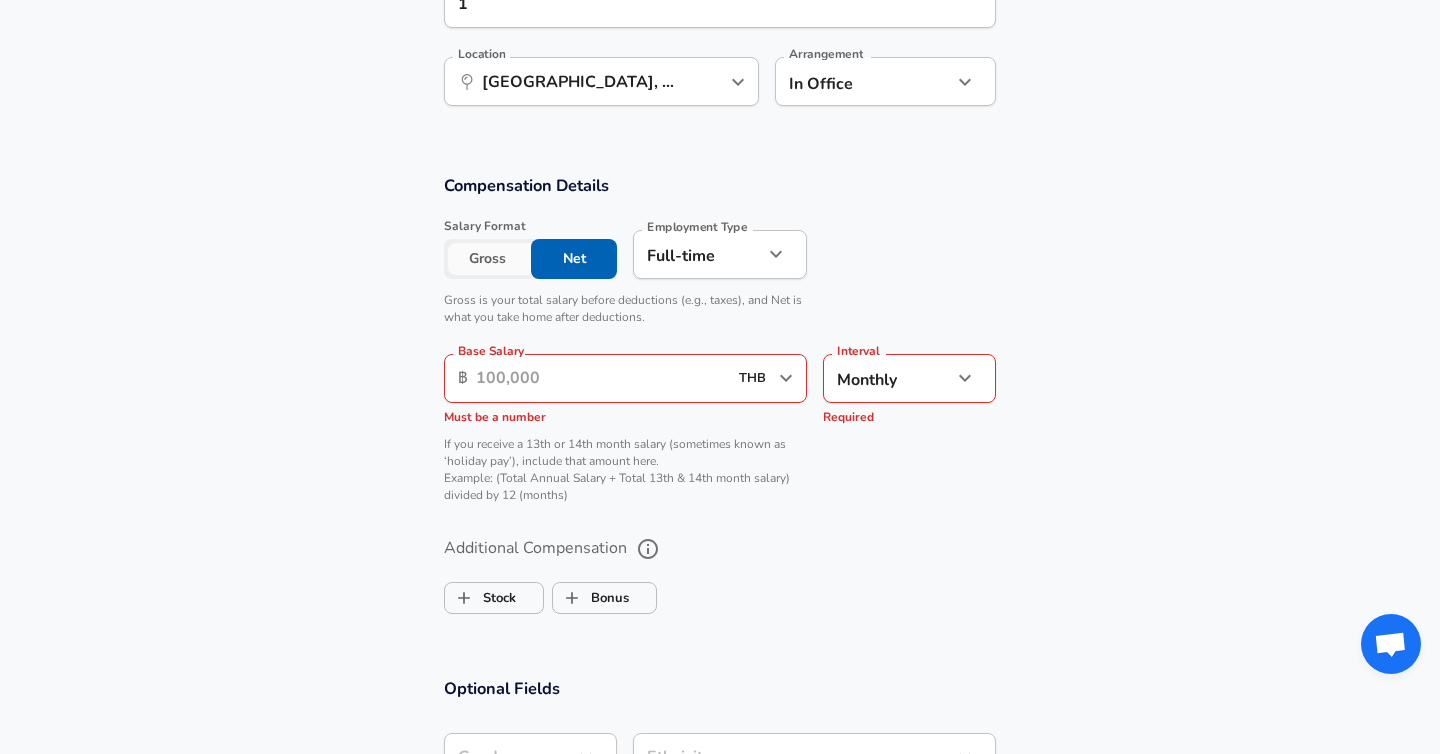 click on "Gross" at bounding box center [487, 259] 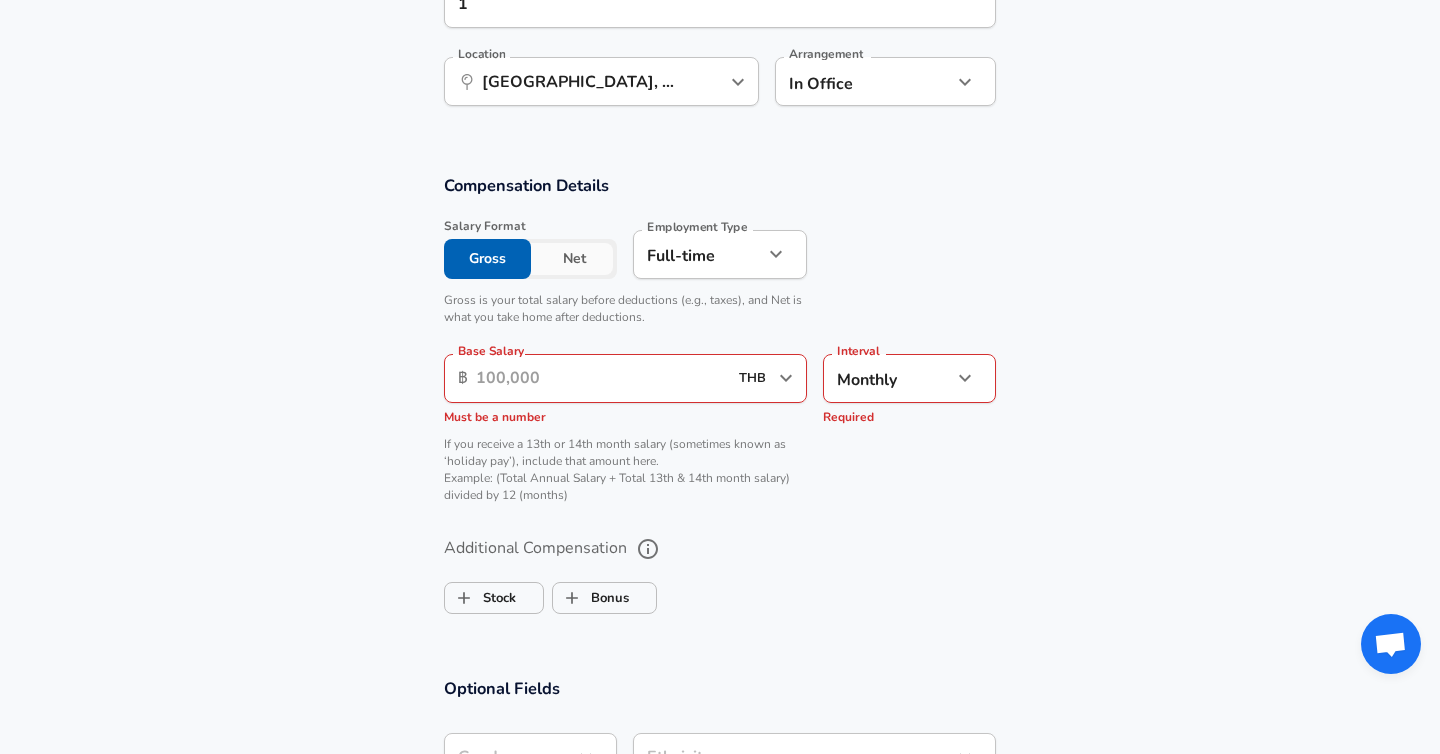 click on "Net" at bounding box center [574, 259] 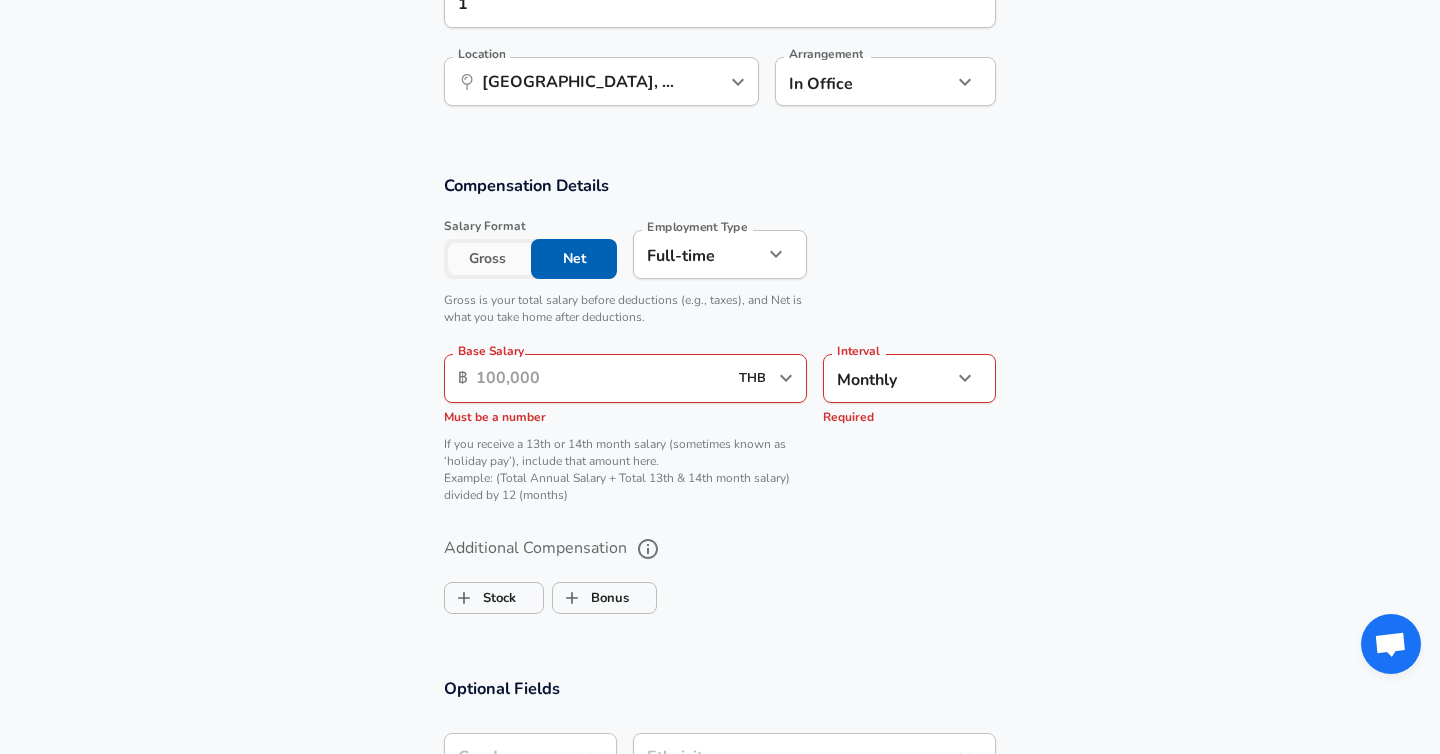 click on "Gross" at bounding box center [487, 259] 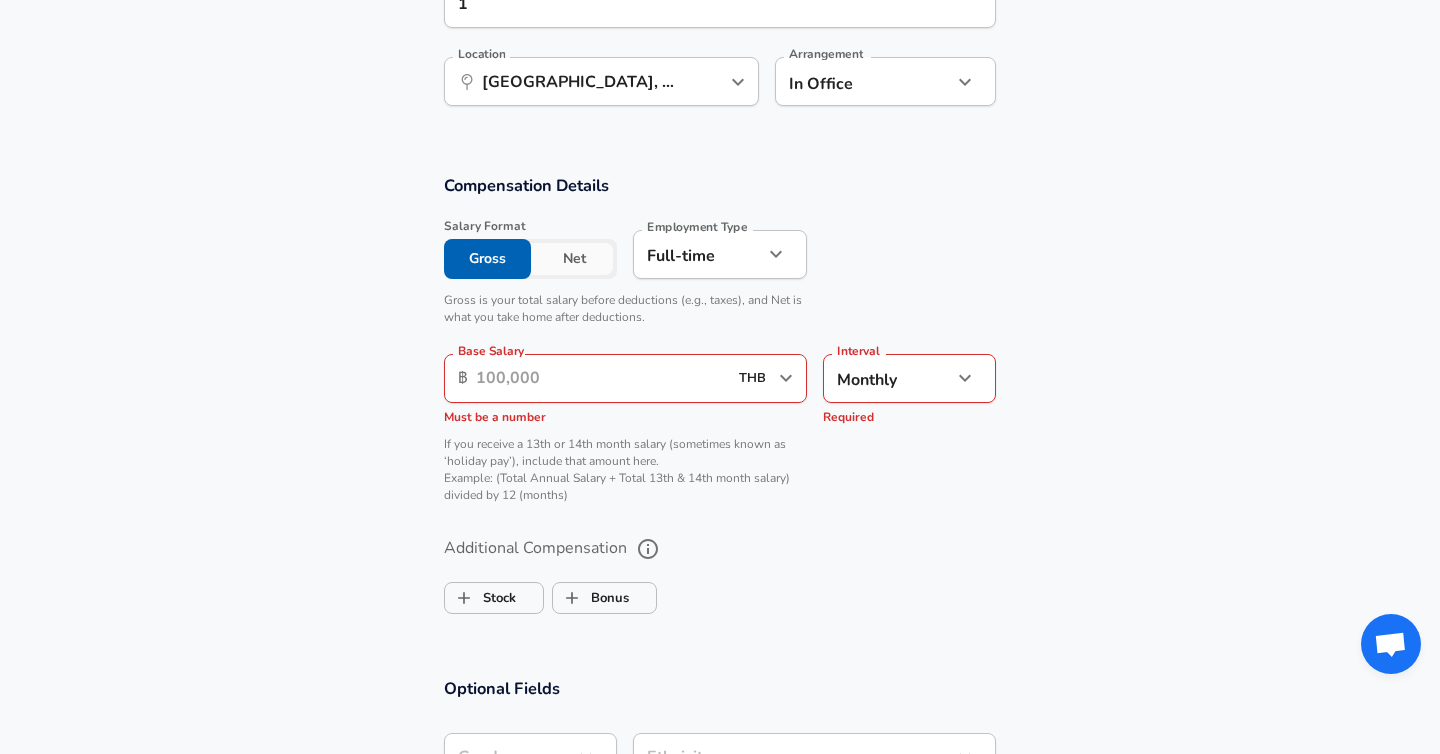 click on "Base Salary" at bounding box center [601, 378] 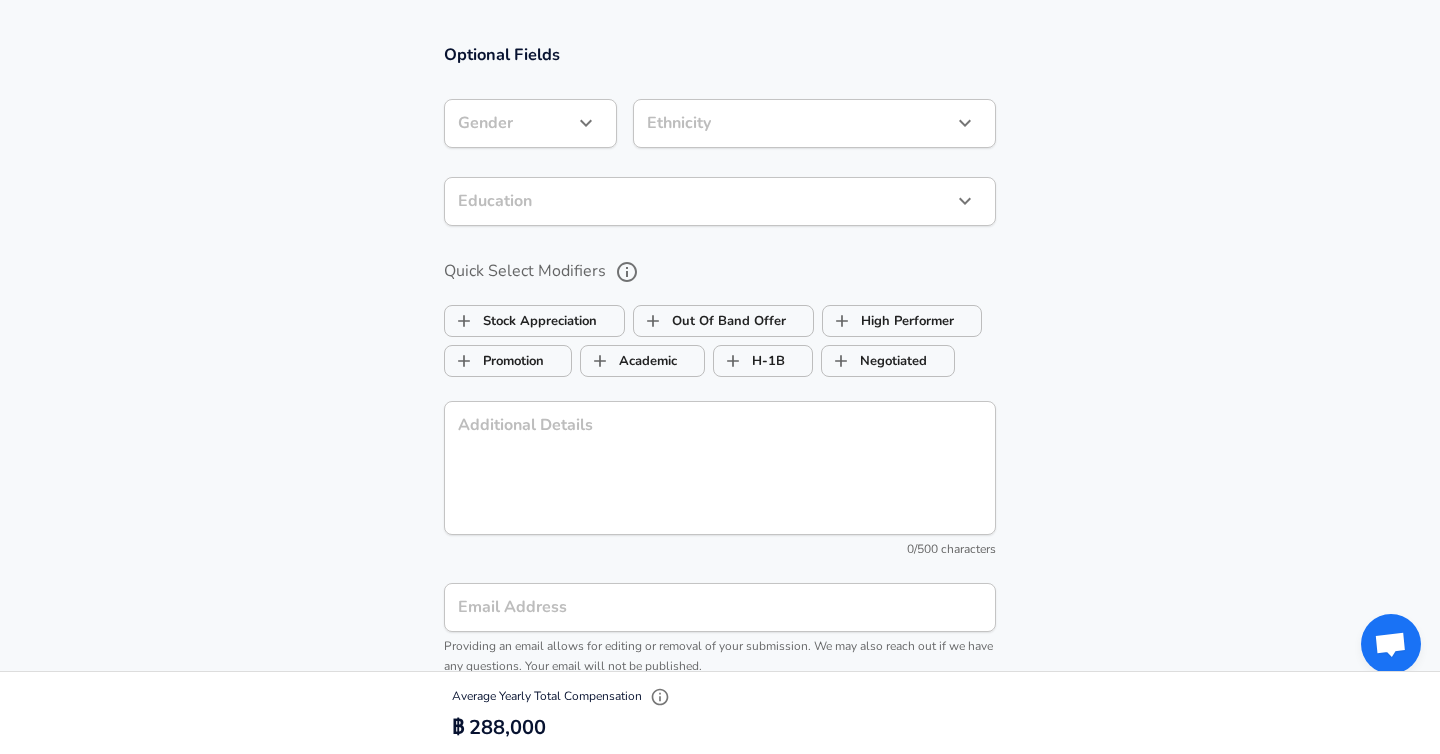 scroll, scrollTop: 2380, scrollLeft: 0, axis: vertical 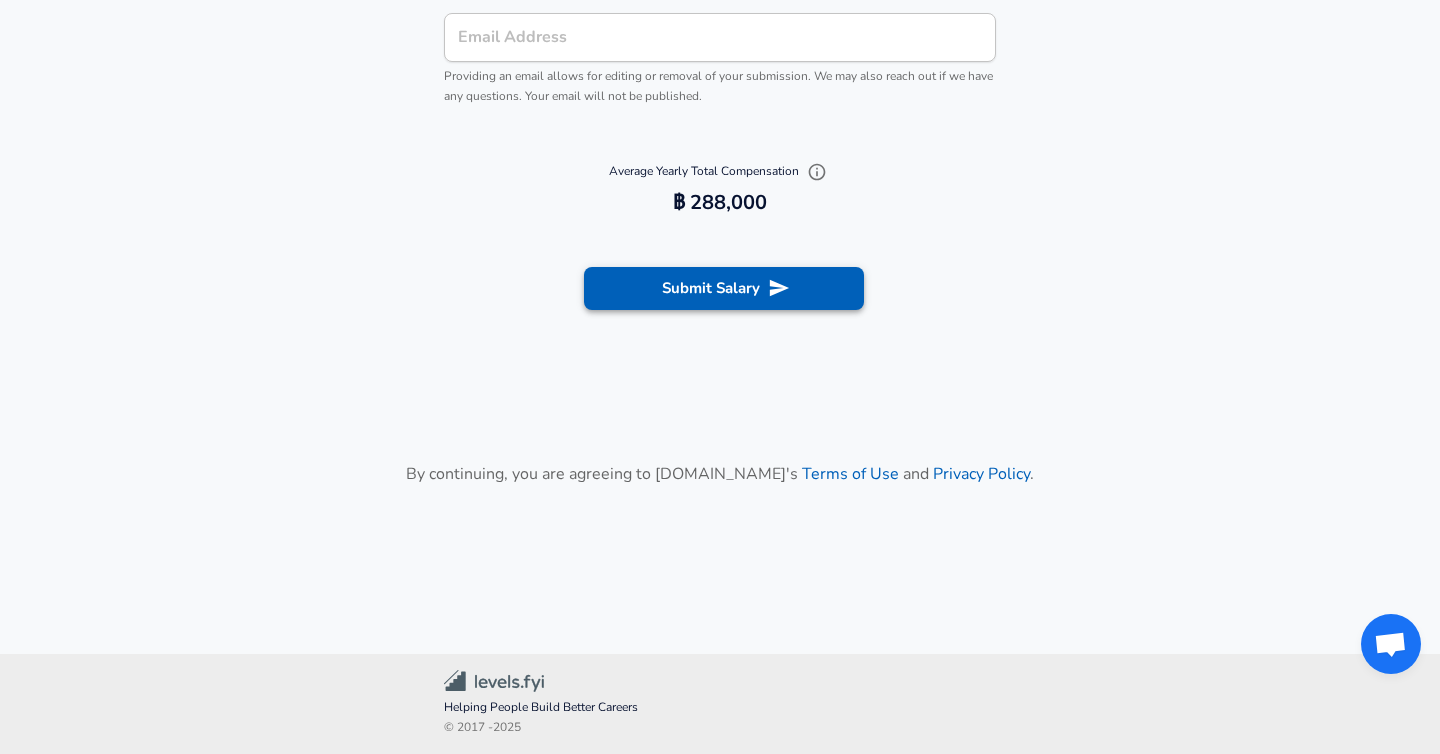 type on "24,000" 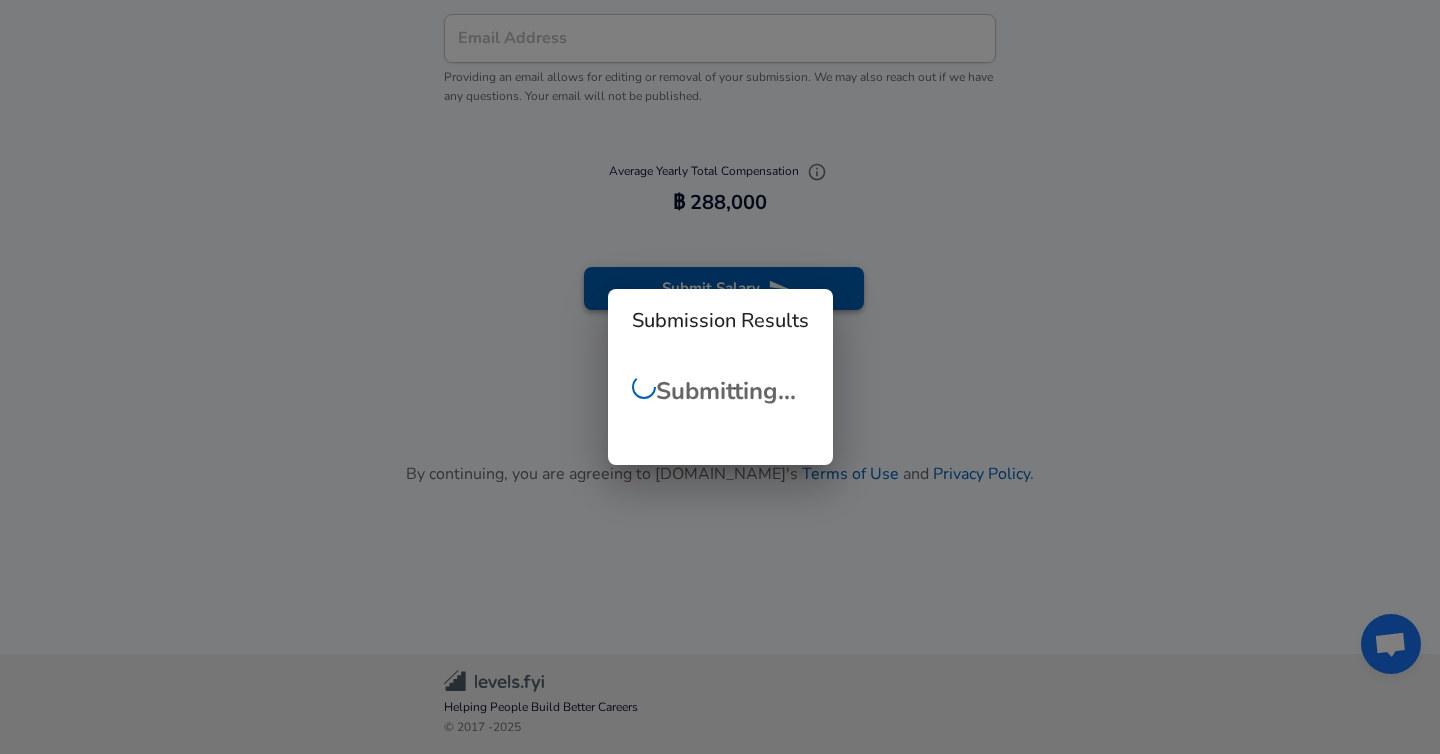 scroll, scrollTop: 2360, scrollLeft: 0, axis: vertical 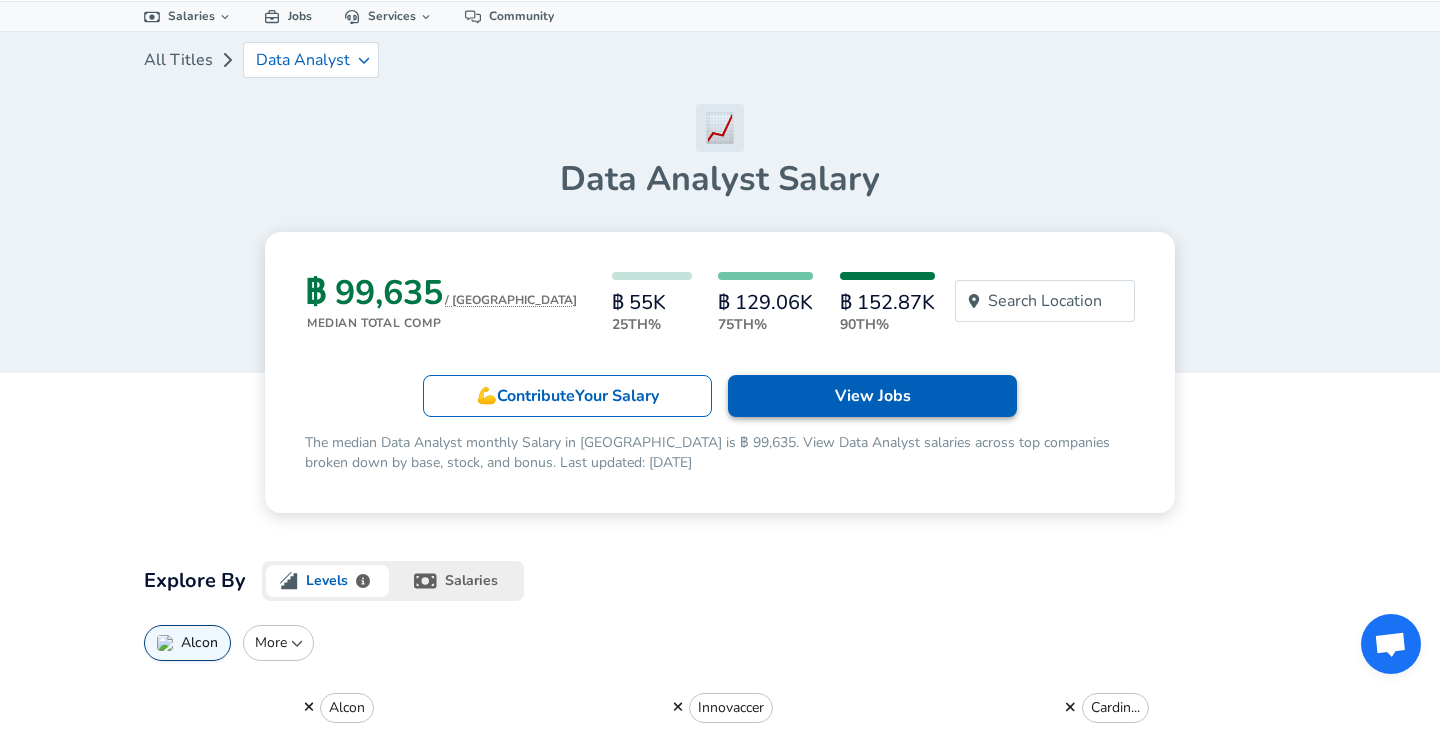 click on "View Jobs" at bounding box center (873, 396) 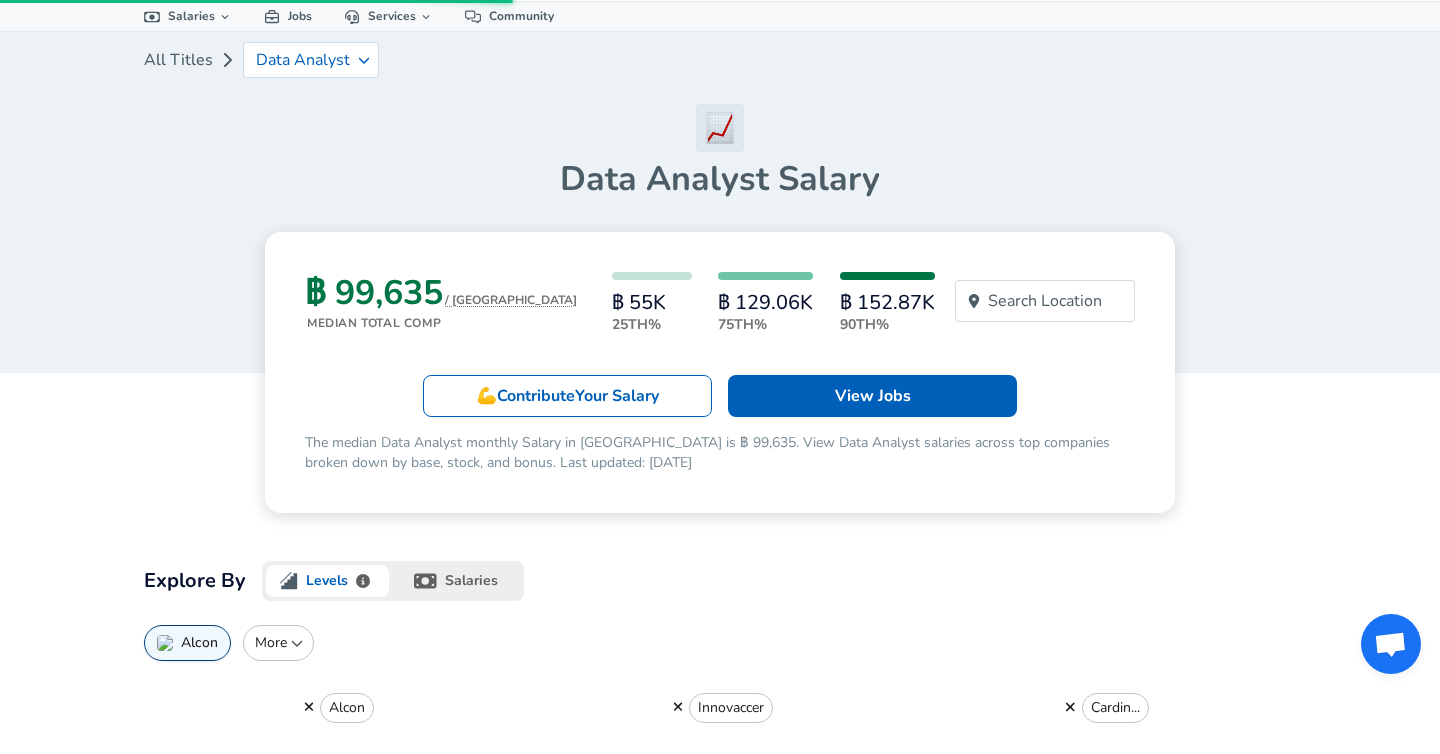 scroll, scrollTop: 0, scrollLeft: 0, axis: both 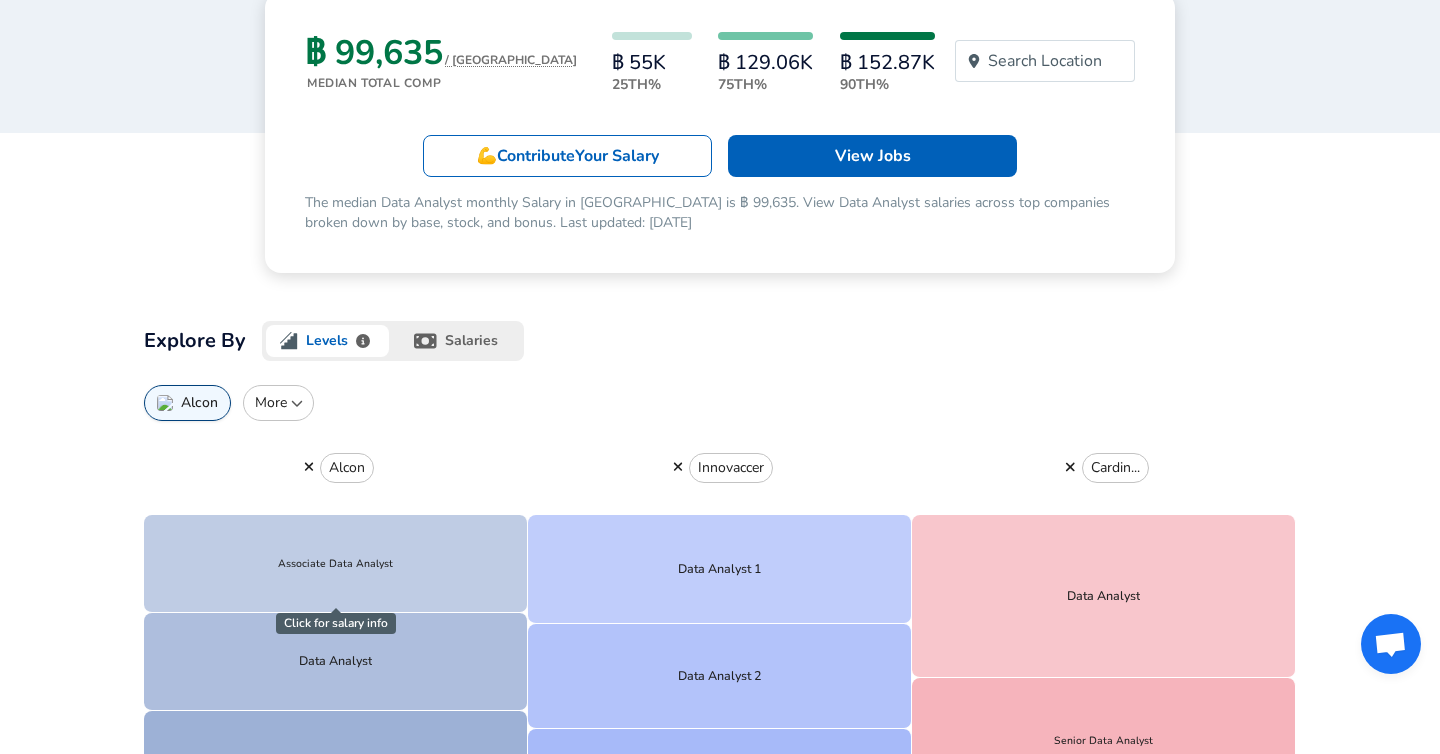 click on "salaries" at bounding box center [458, 341] 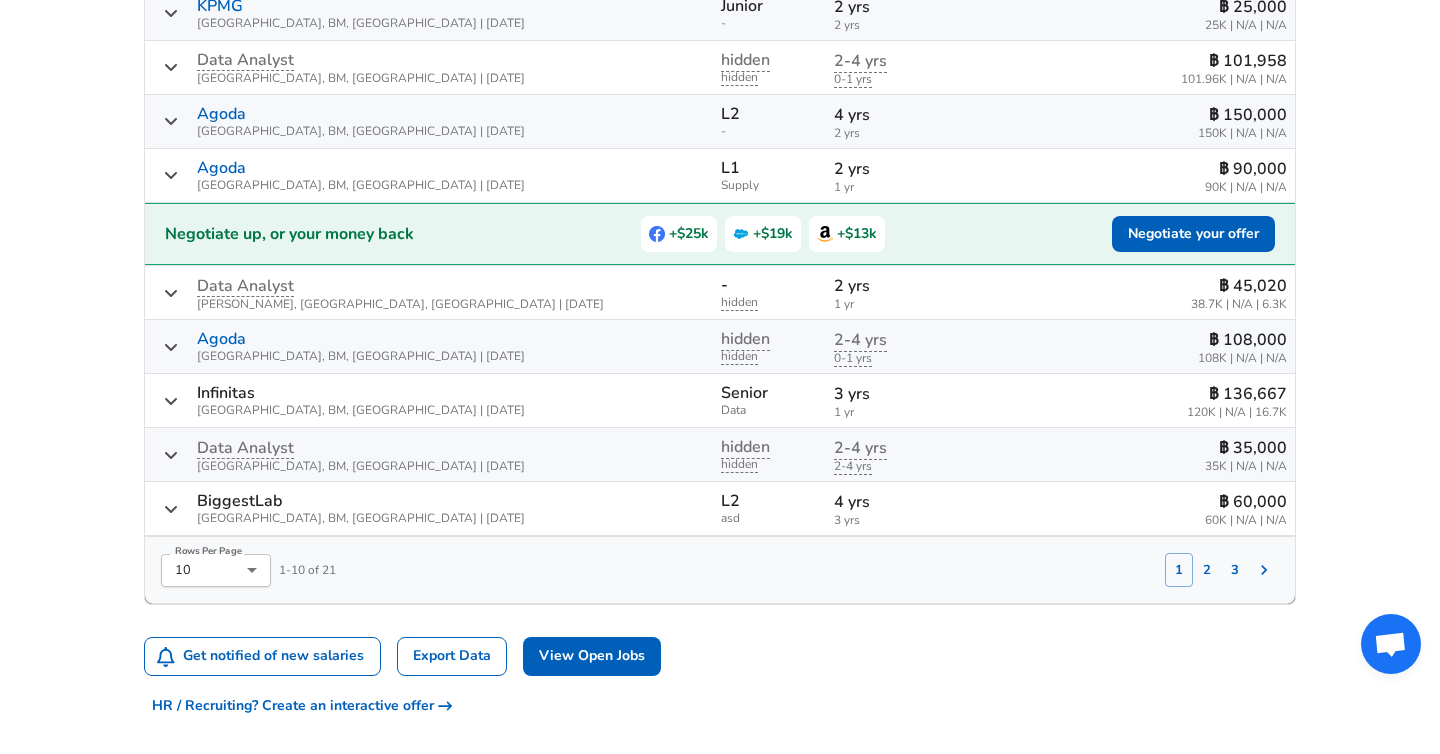 scroll, scrollTop: 897, scrollLeft: 0, axis: vertical 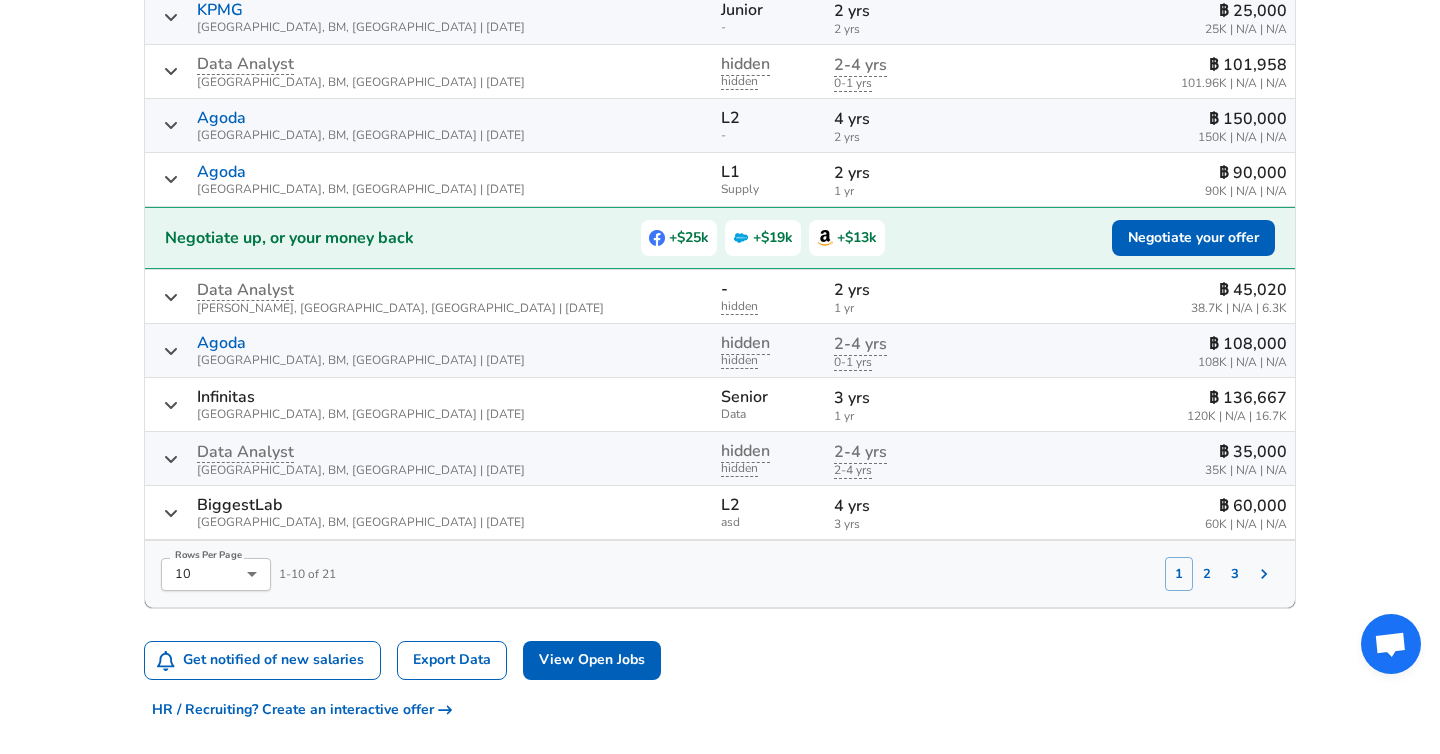 click on "For Employers ฿ THB / mo Change English (US) Change Login Sign Up All Data By Location By Company By Title Salary Calculator Chart Visualizations Verified Salaries Internships Negotiation Support Compare Benefits Who's Hiring 2024 Pay Report Top Paying Companies Integrate Blog Press Google Software Engineer Product Manager New York City Area Data Scientist View Individual Data Points   Levels FYI Logo Salaries 📂   All Data 🌎   By Location 🏢   By Company 🖋    By Title 🏭️    By Industry 📍   Salary Heatmap 📈   Chart Visualizations 🔥   Real-time Percentiles 🎓   Internships ❣️   Compare Benefits 🎬   2024 Pay Report 🏆   Top Paying Companies 💸   Calculate Meeting Cost #️⃣   Salary Calculator Contribute Add Salary Add Company Benefits Add Level Mapping Jobs Services Candidate Services 💵  Negotiation Coaching 📄  Resume Review 🎁  Gift a Resume Review For Employers Interactive Offers Real-time Percentiles  🔥 Compensation Benchmarking For Academic Research" at bounding box center [720, -520] 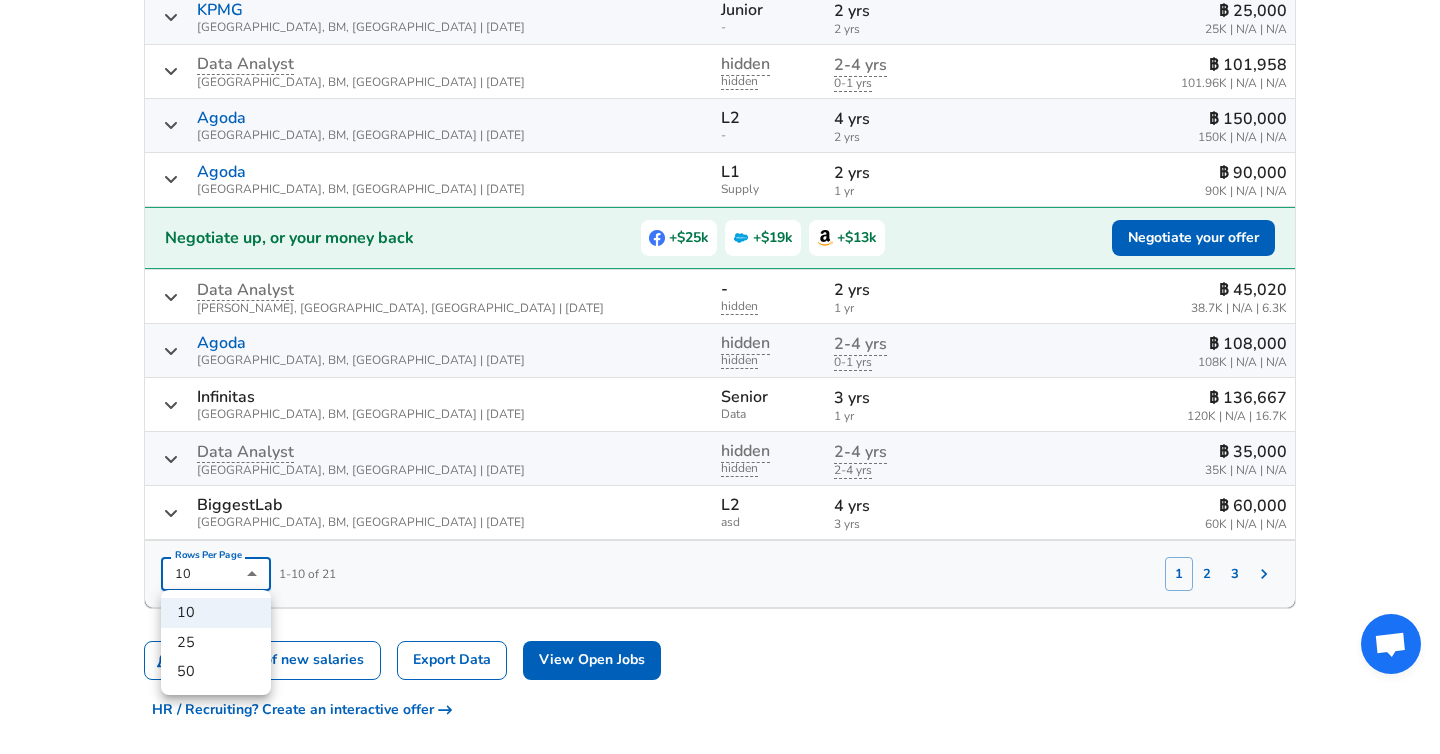click on "50" at bounding box center (216, 672) 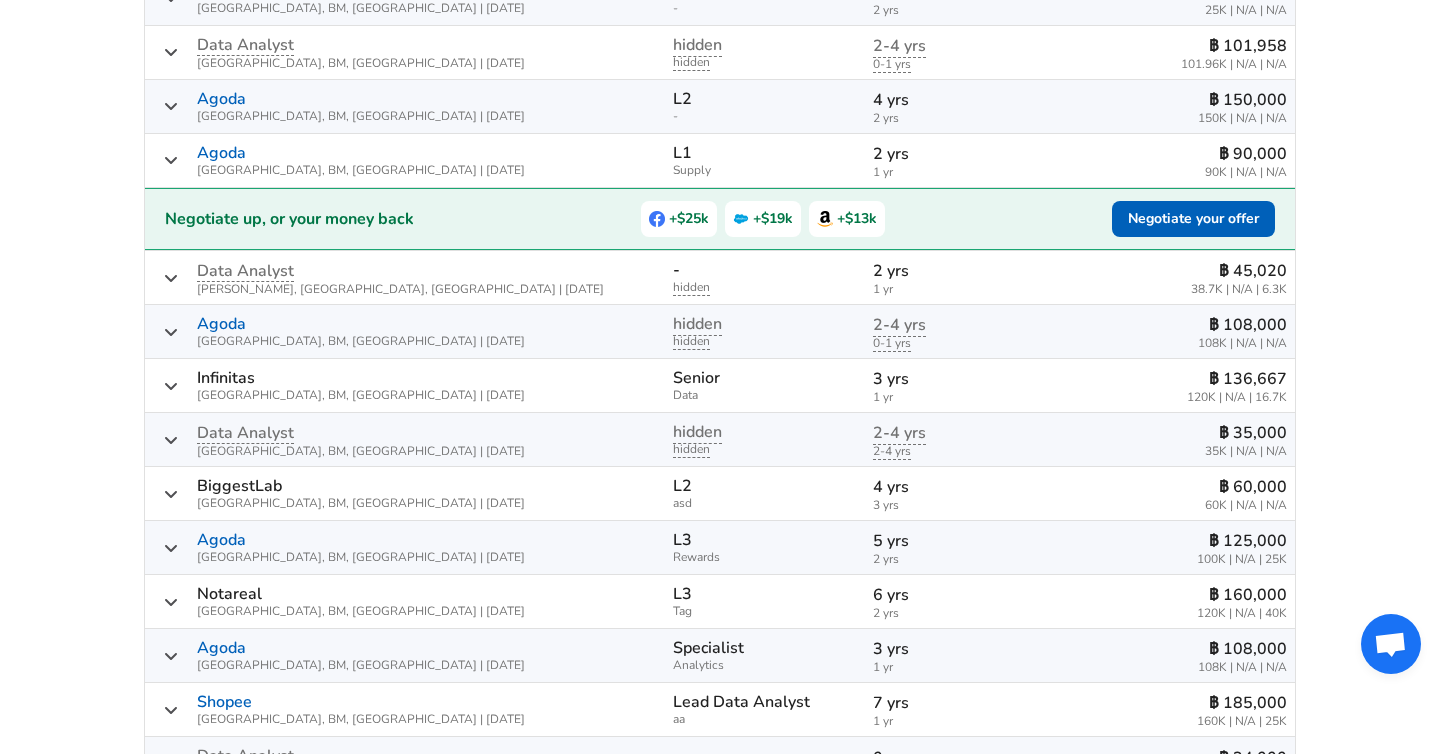 scroll, scrollTop: 737, scrollLeft: 0, axis: vertical 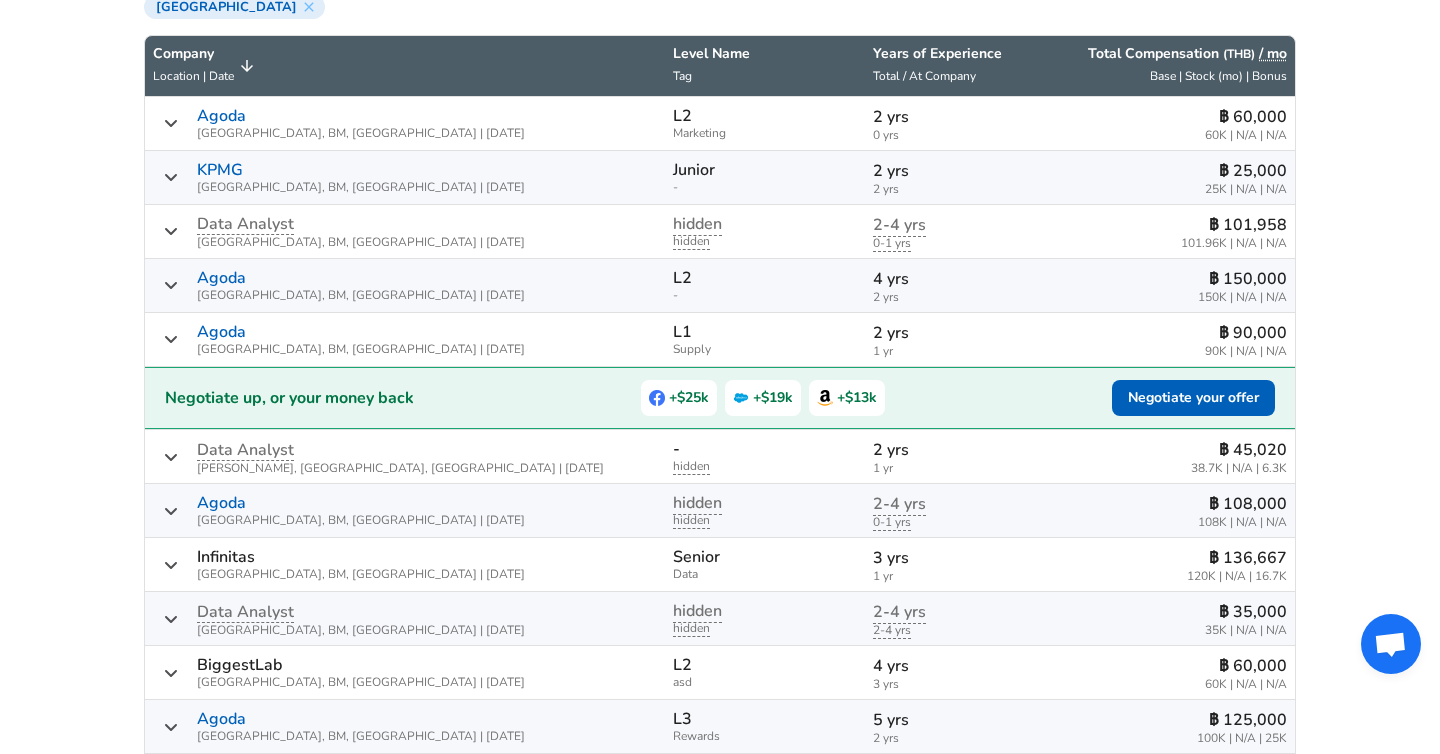 click on "Negotiate up, or your money back" at bounding box center (289, 398) 